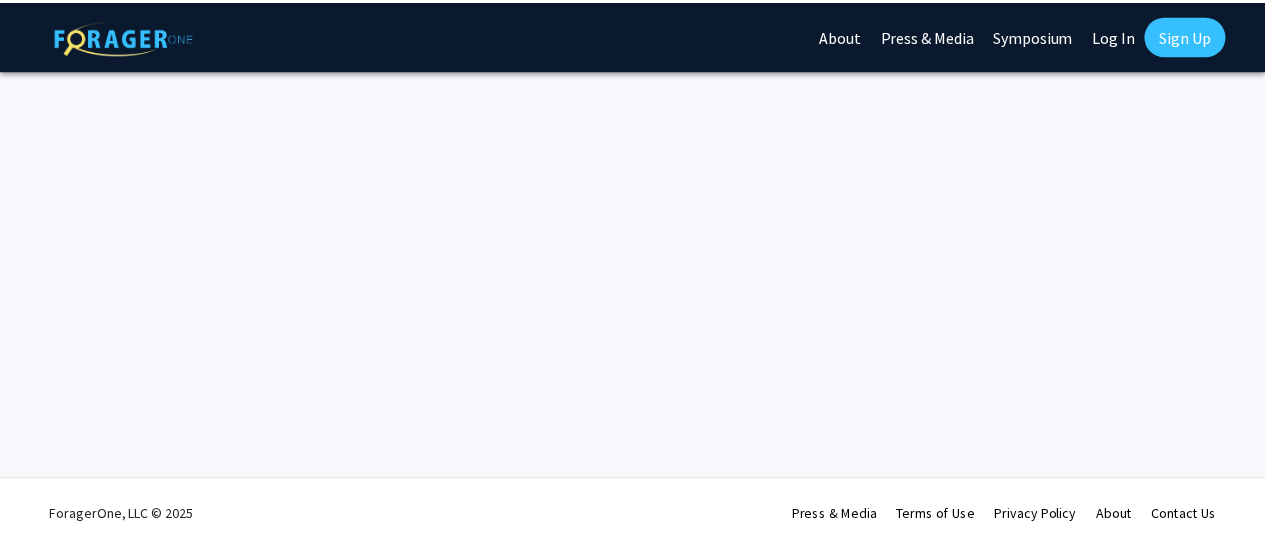 scroll, scrollTop: 0, scrollLeft: 0, axis: both 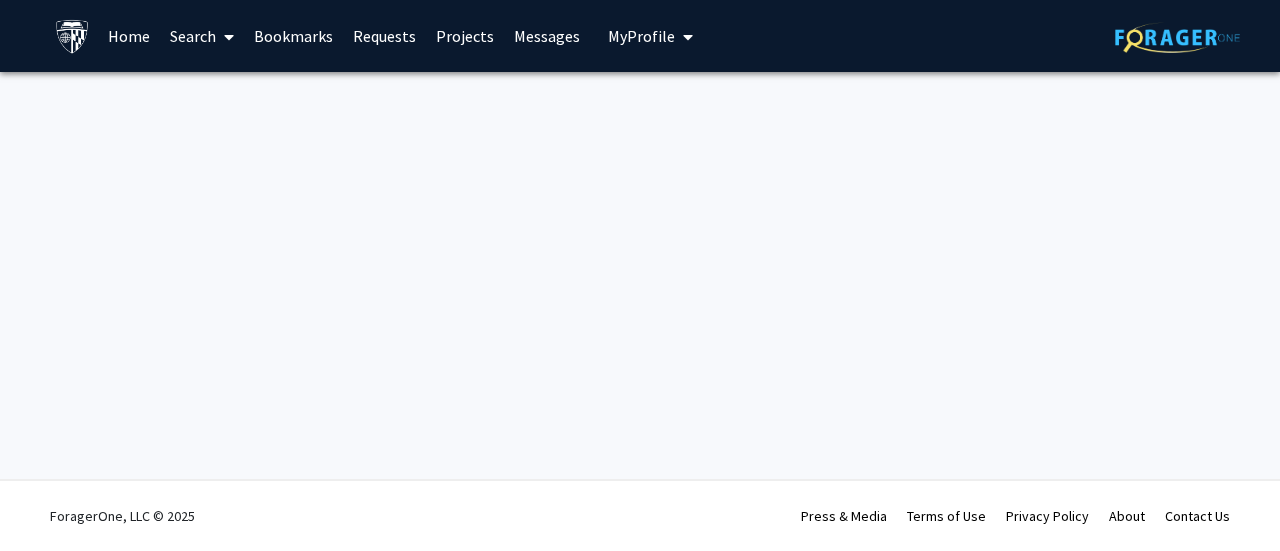 click on "My   Profile" at bounding box center [641, 36] 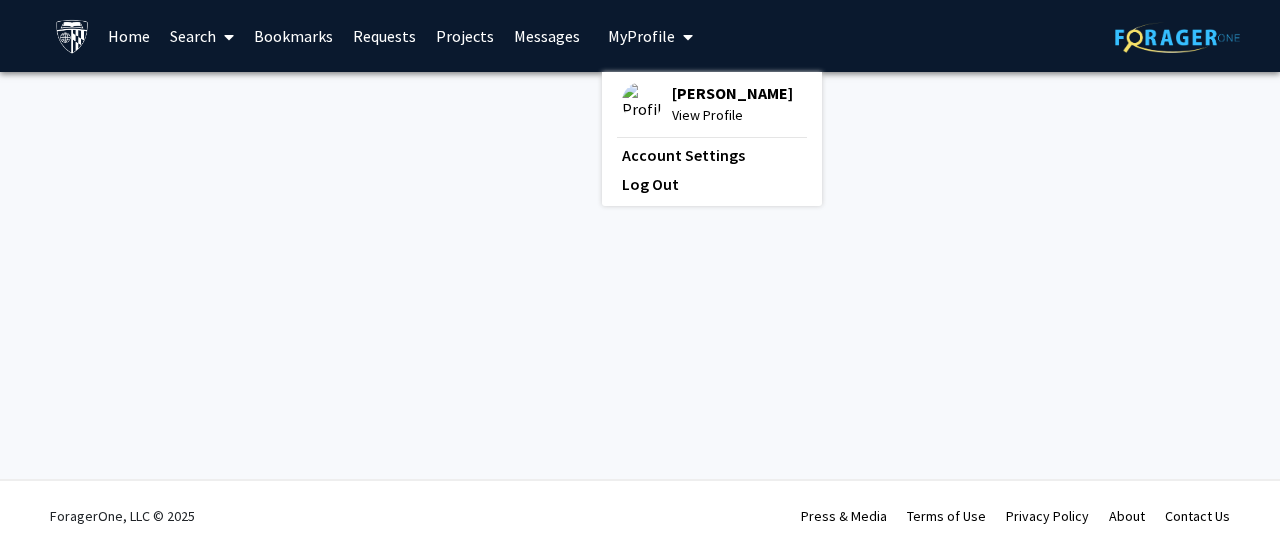 click at bounding box center [684, 37] 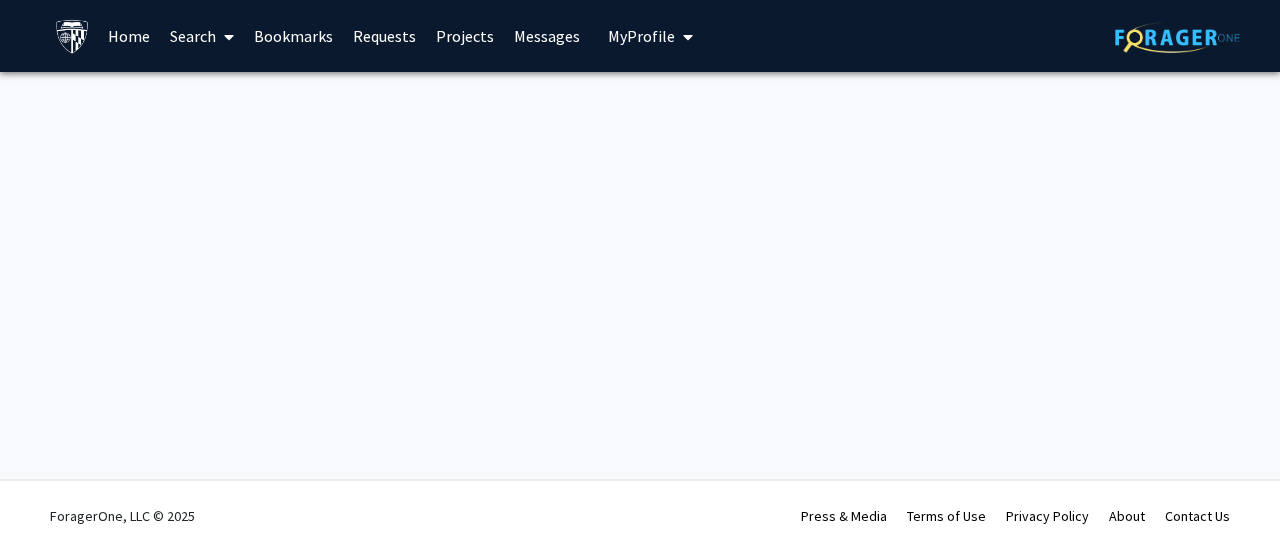 click on "My   Profile" at bounding box center (641, 36) 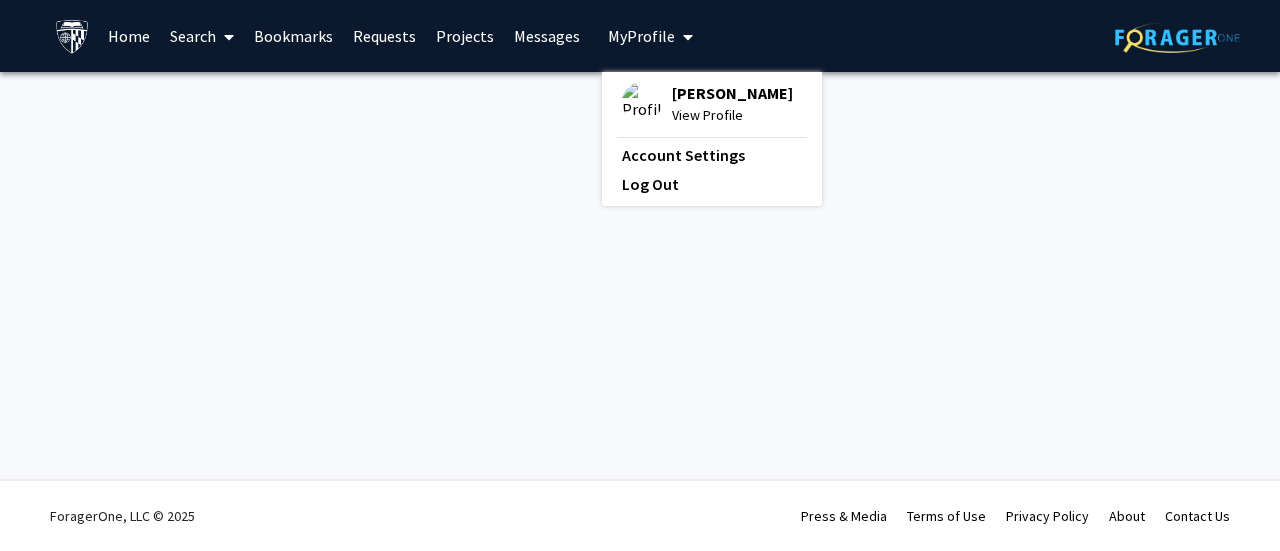 click on "[PERSON_NAME] View Profile" at bounding box center [707, 104] 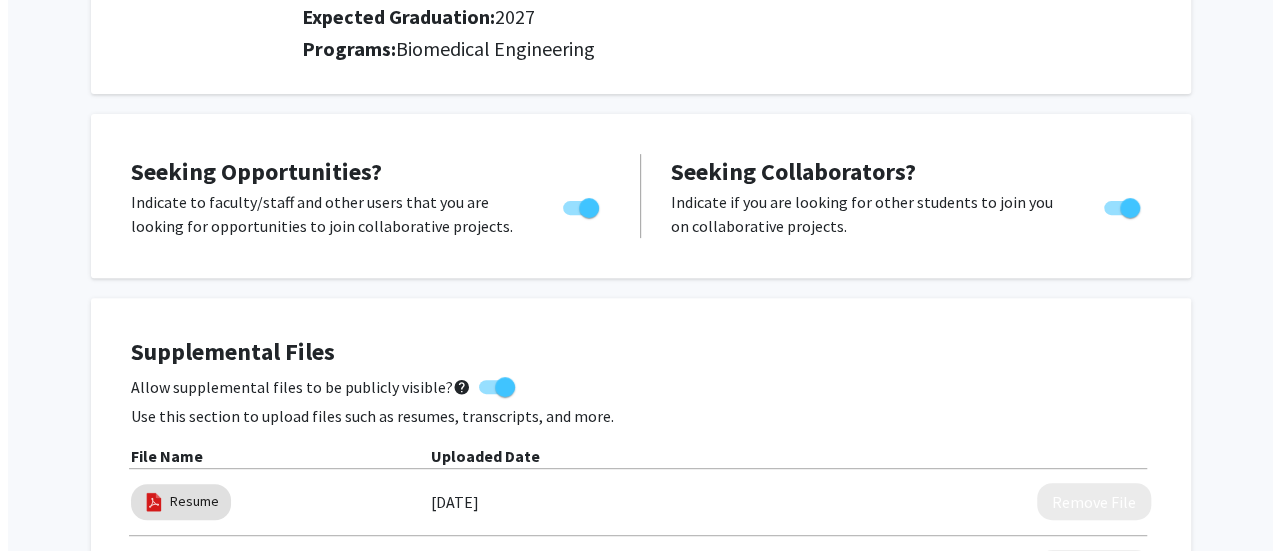 scroll, scrollTop: 570, scrollLeft: 0, axis: vertical 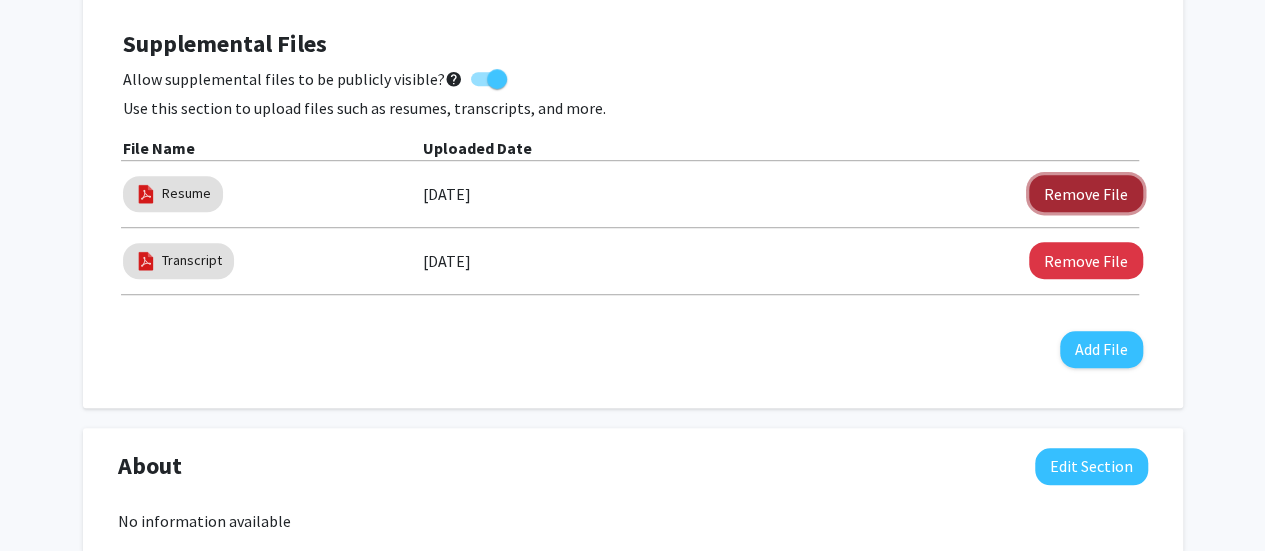 click on "Remove File" 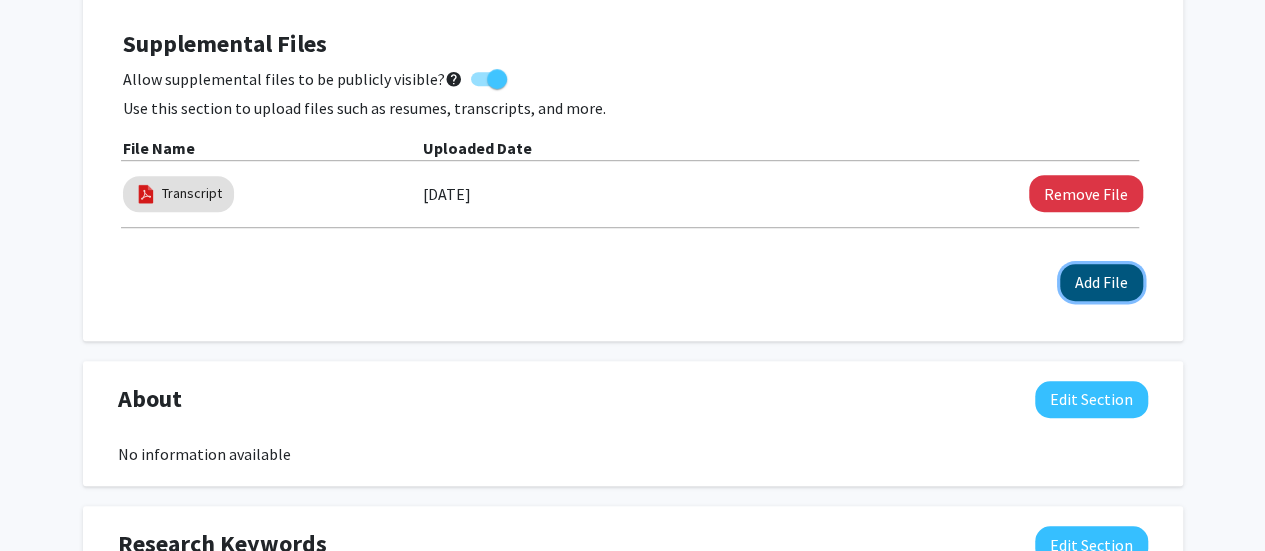 click on "Add File" 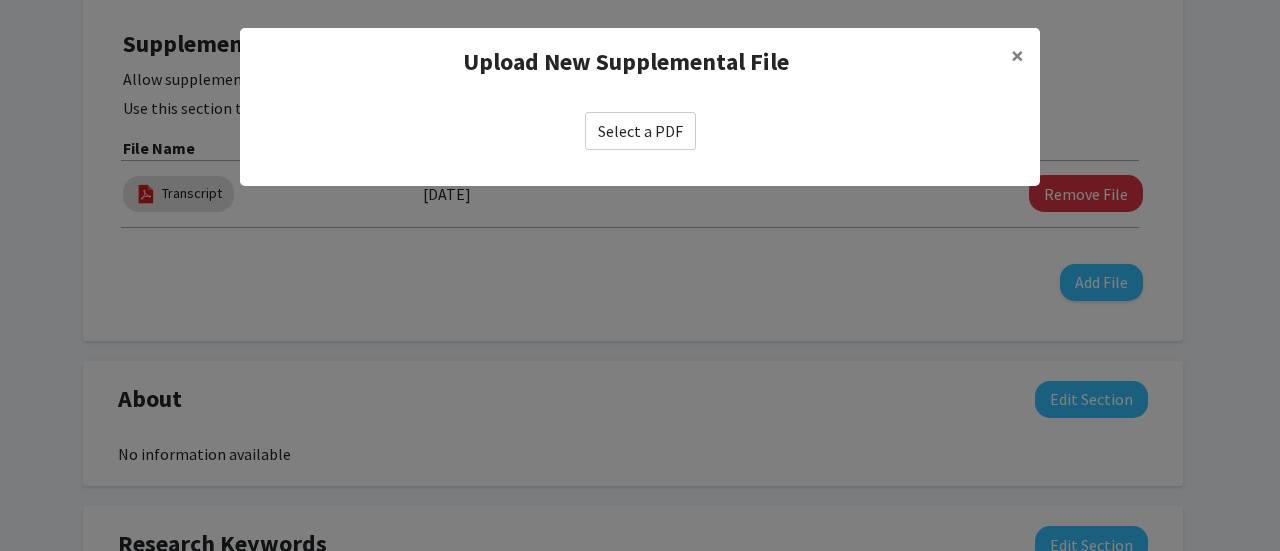 click on "Select a PDF" 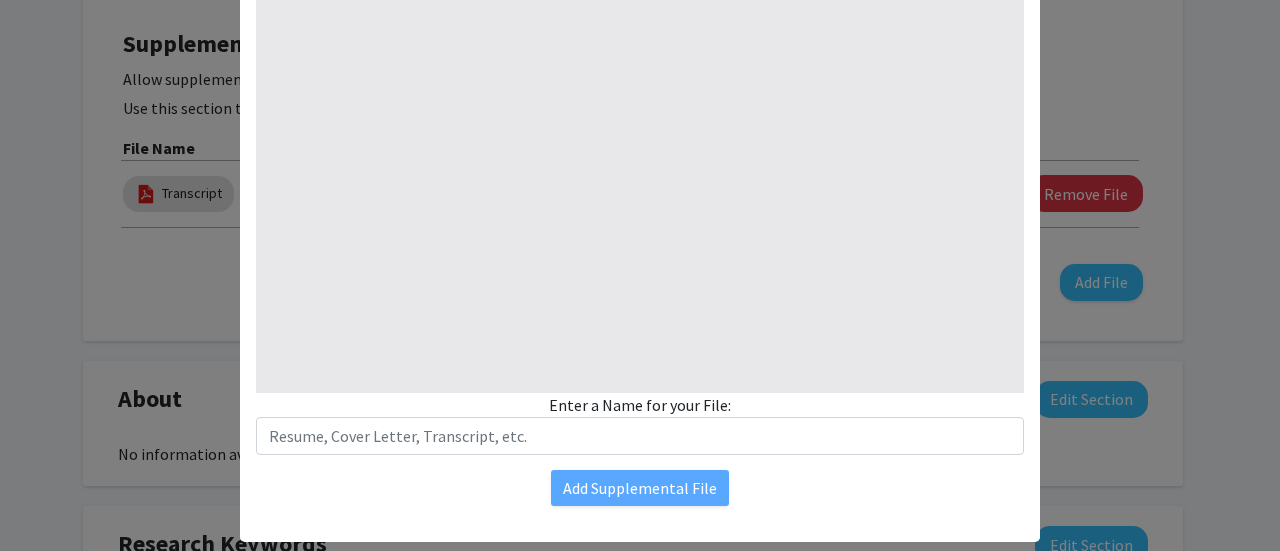select on "custom" 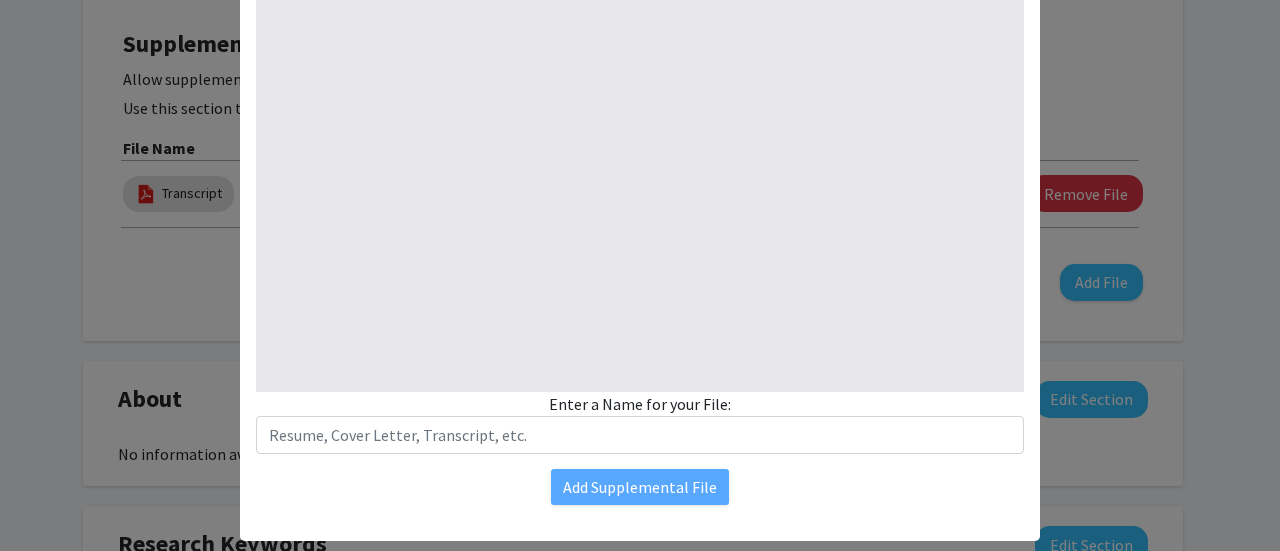 type on "0" 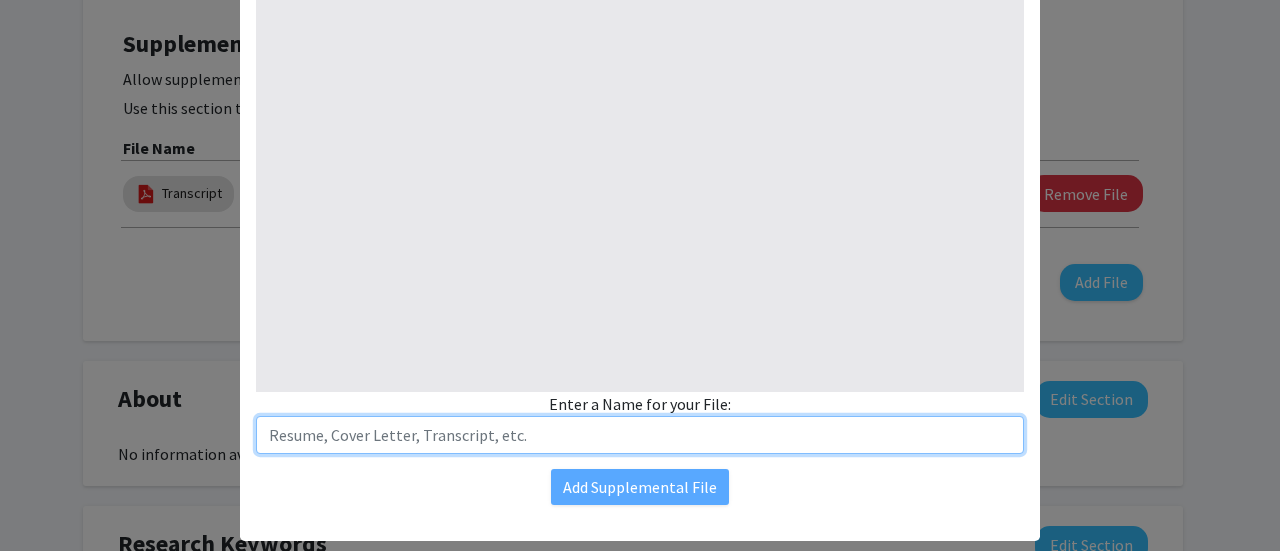 click at bounding box center (640, 435) 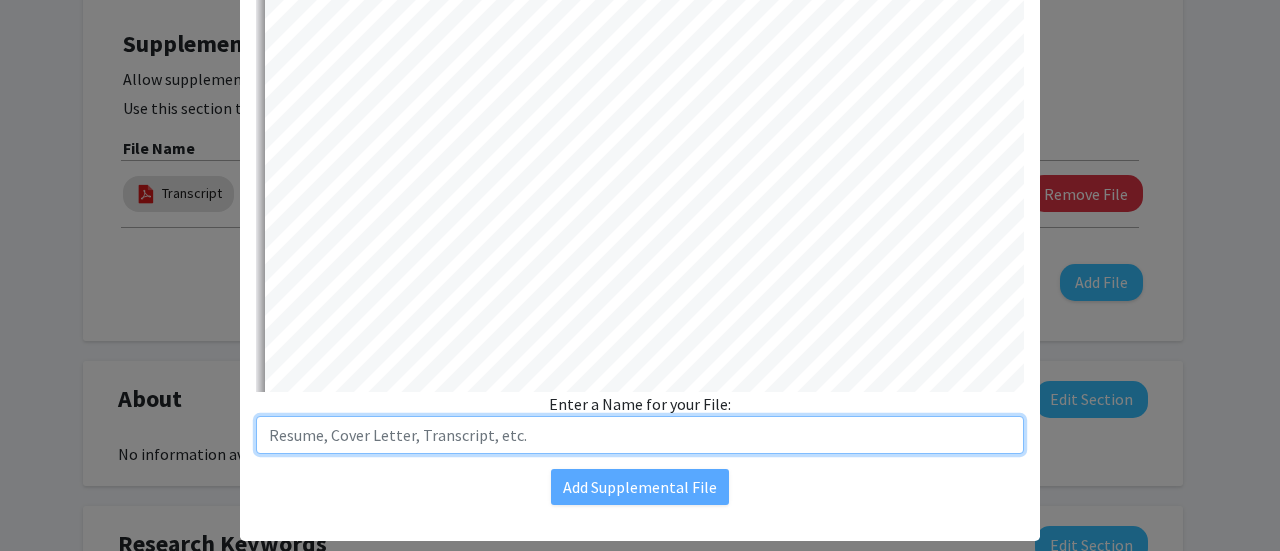 select on "auto" 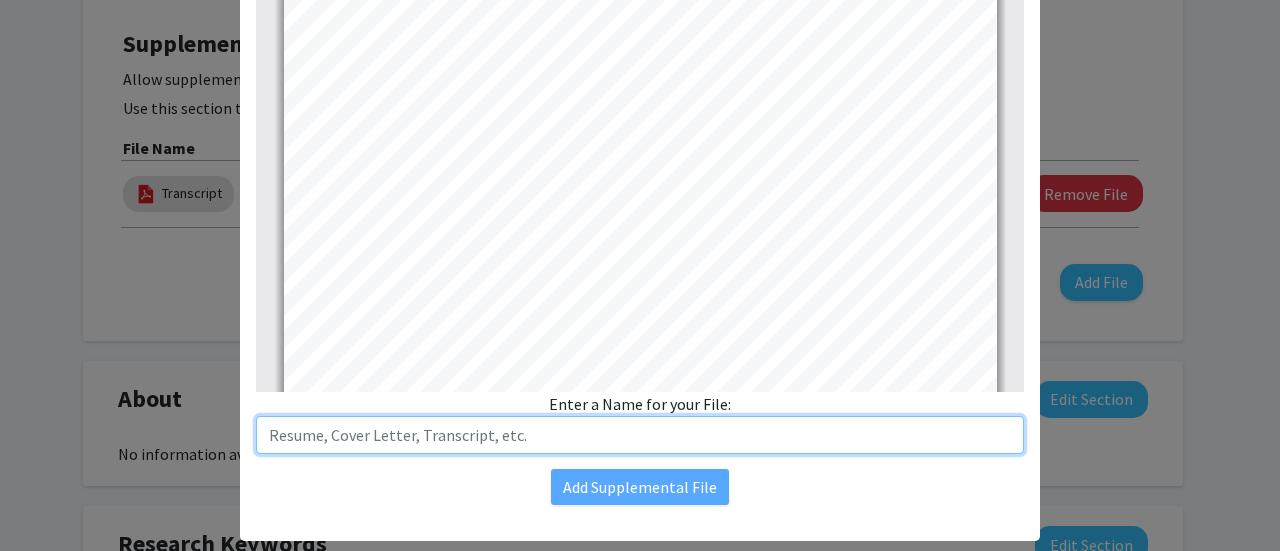 type on "Resume" 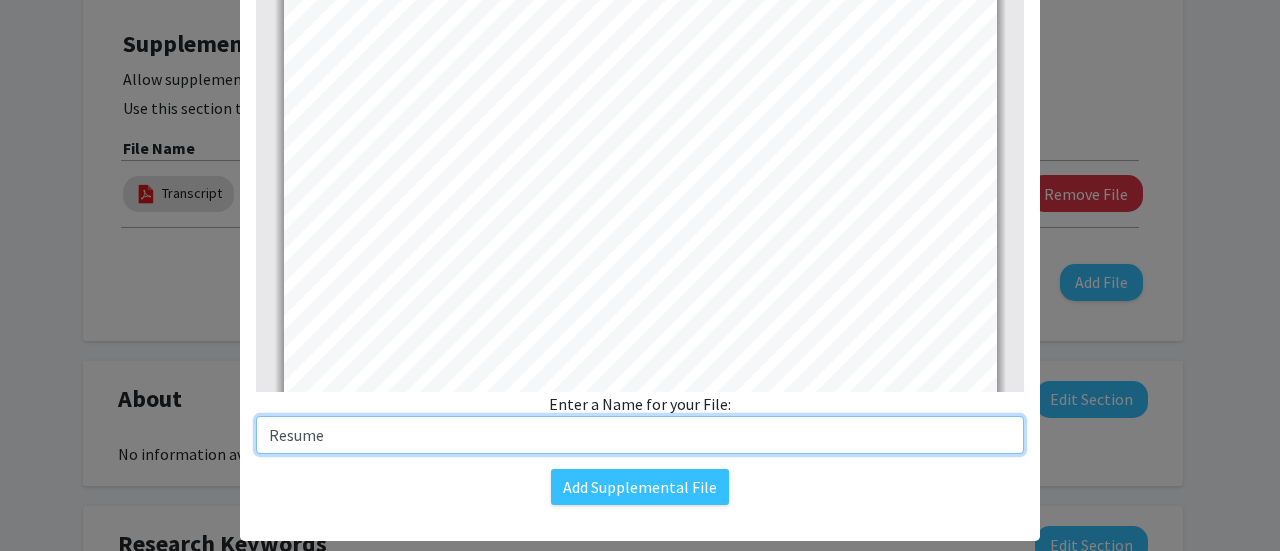 scroll, scrollTop: 0, scrollLeft: 0, axis: both 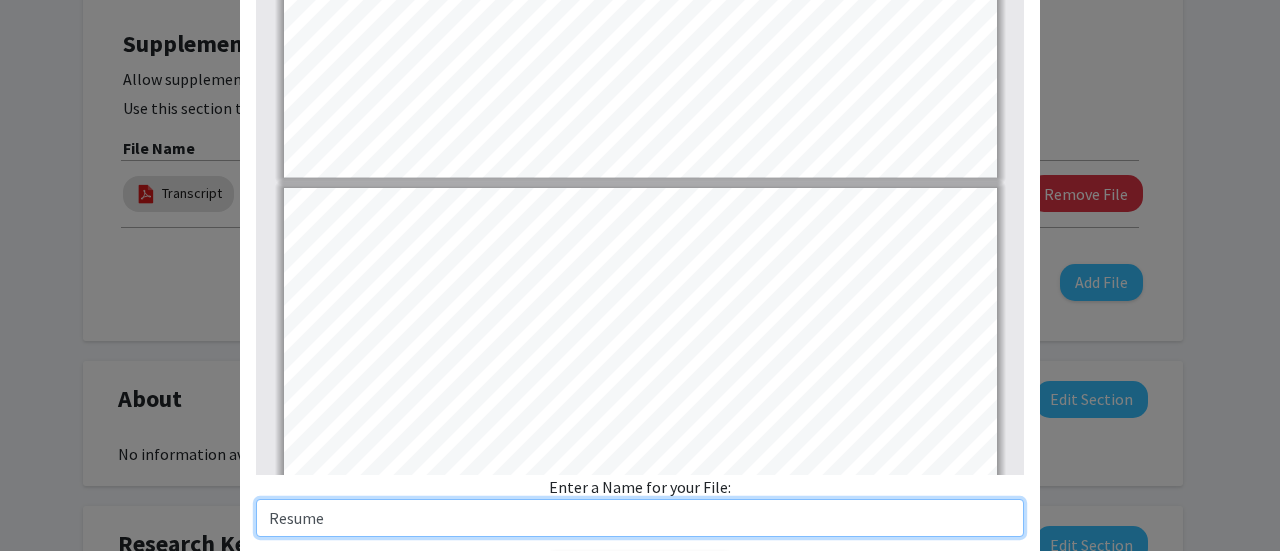 type on "2" 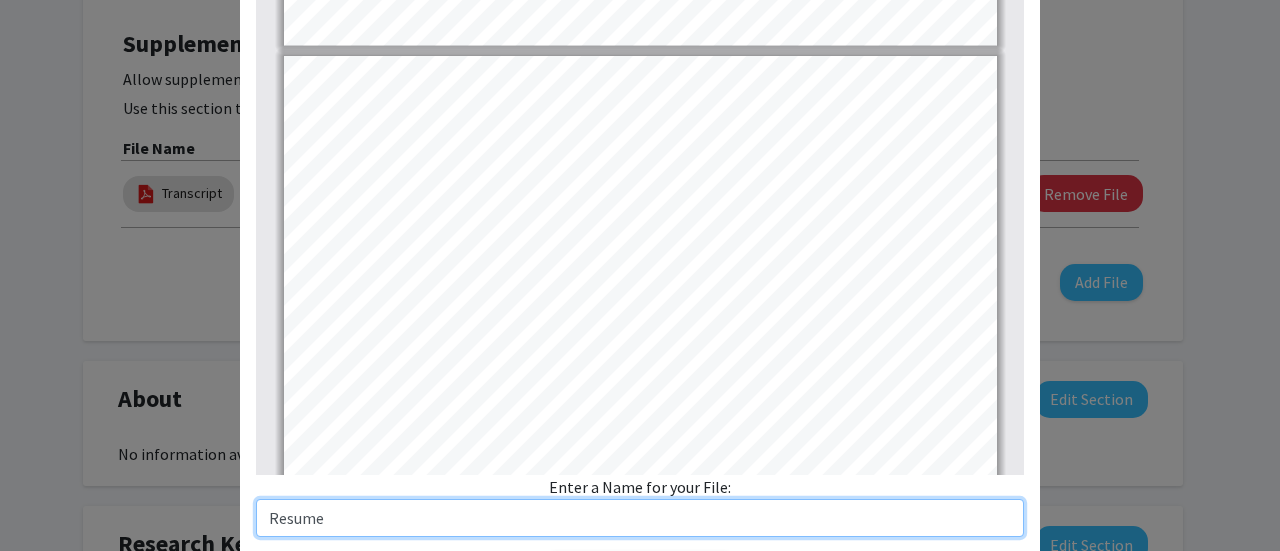 scroll, scrollTop: 1306, scrollLeft: 0, axis: vertical 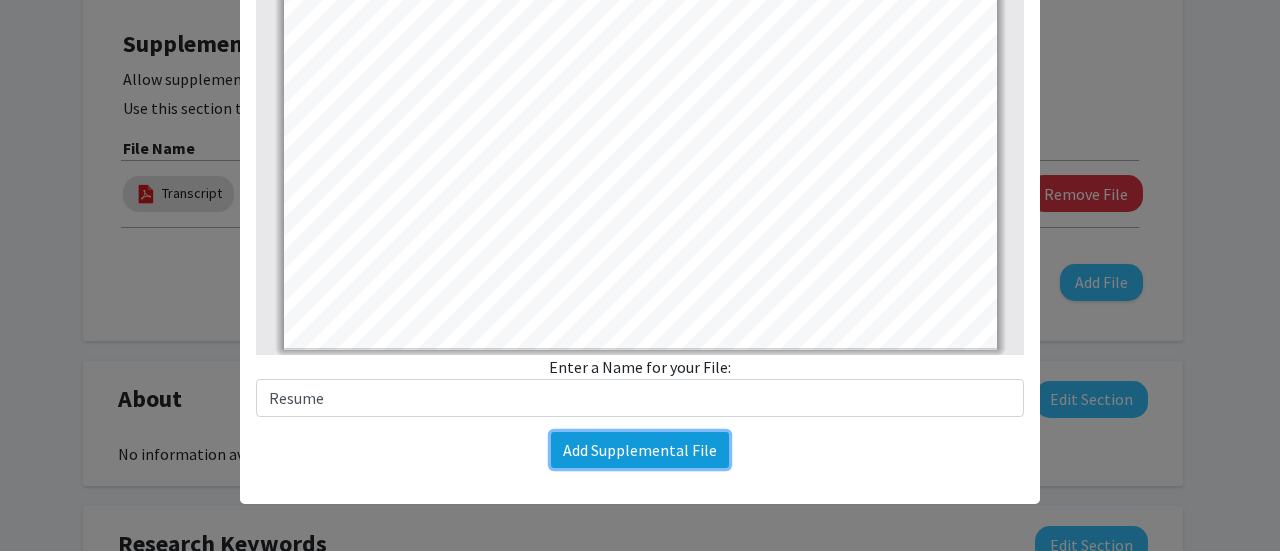 click on "Add Supplemental File" 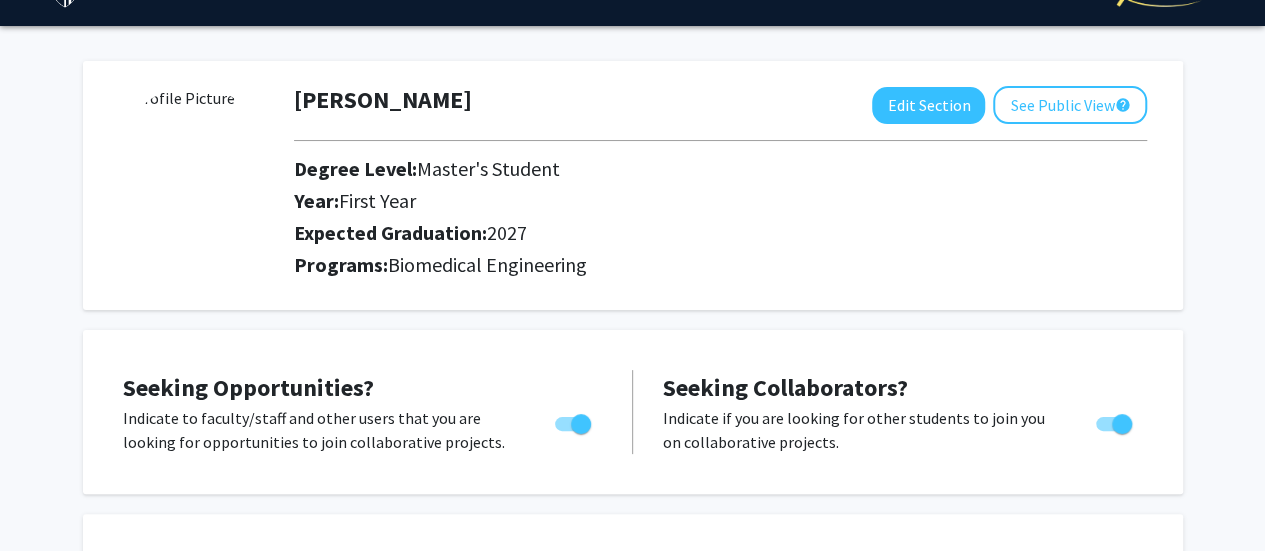 scroll, scrollTop: 0, scrollLeft: 0, axis: both 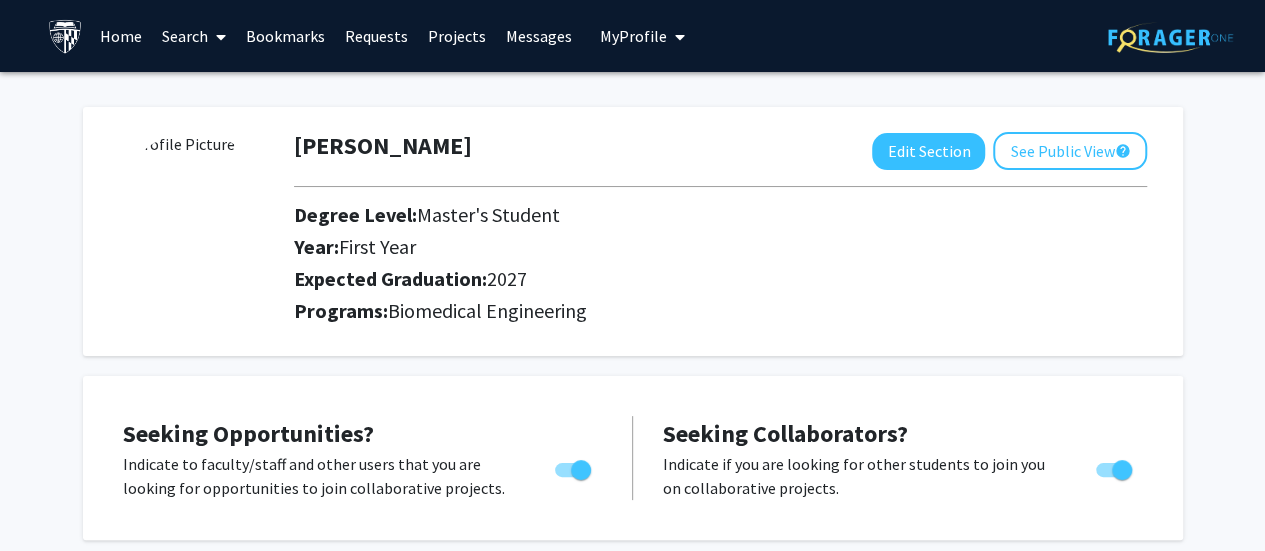 click 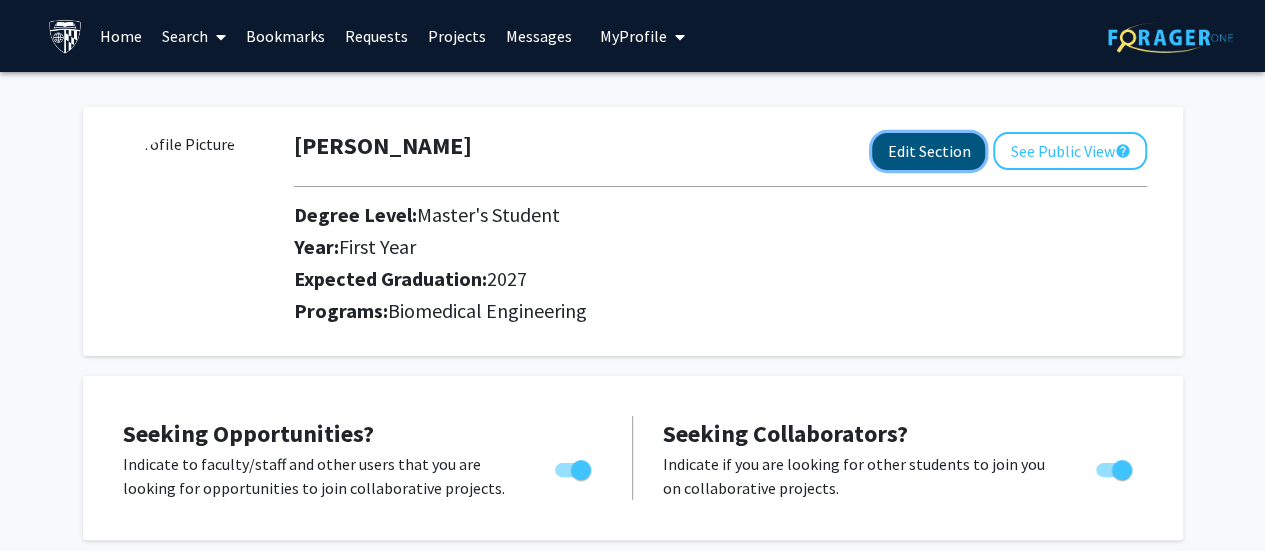click on "Edit Section" 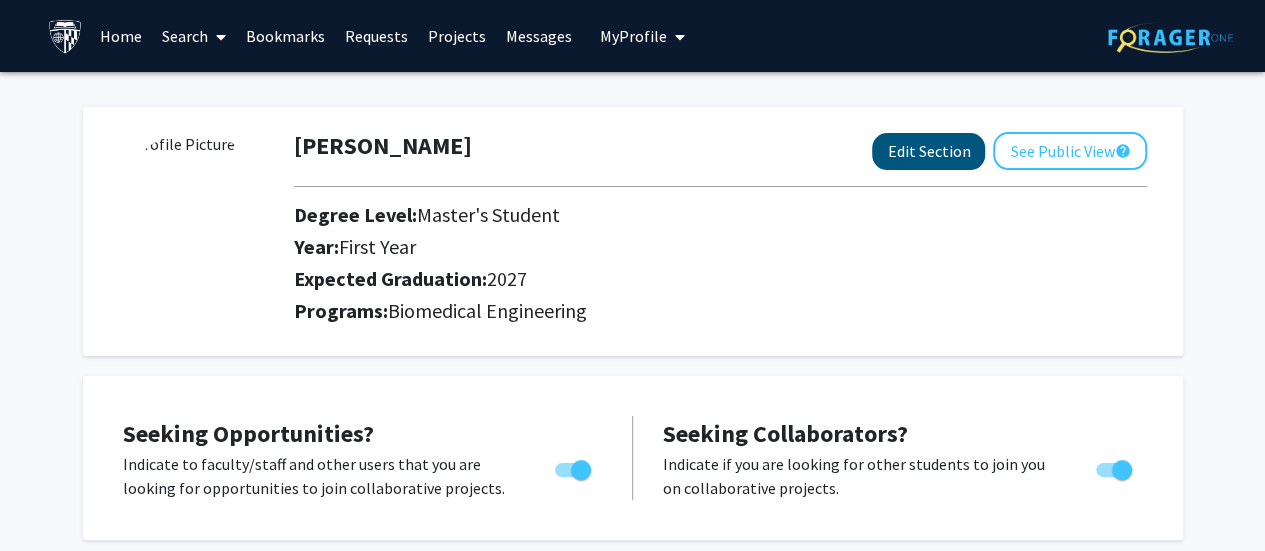 select on "first_year" 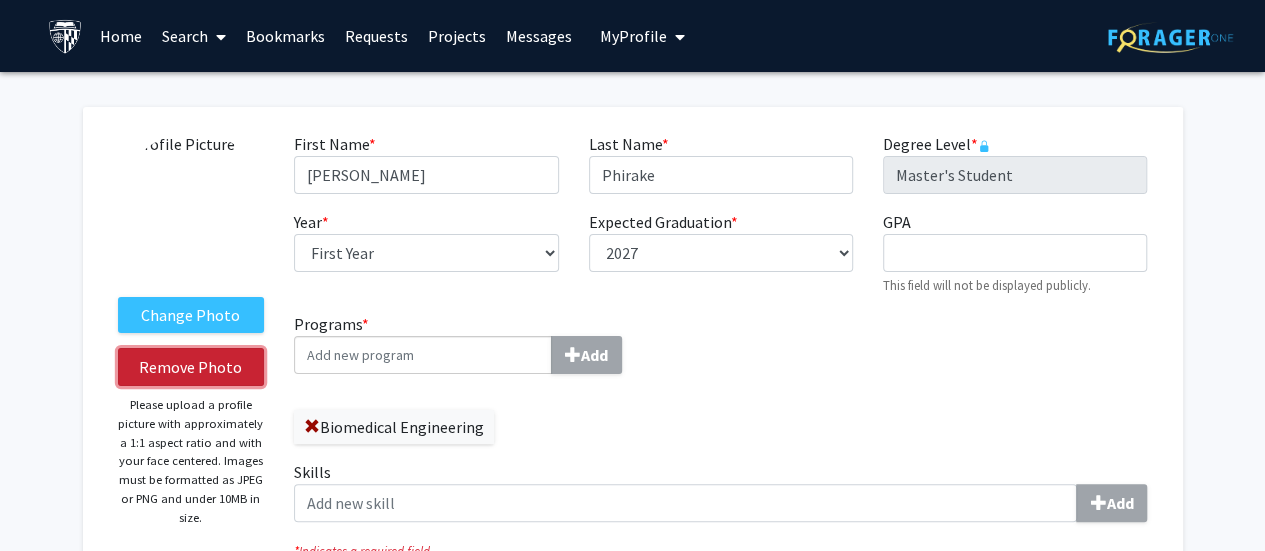 click on "Remove Photo" 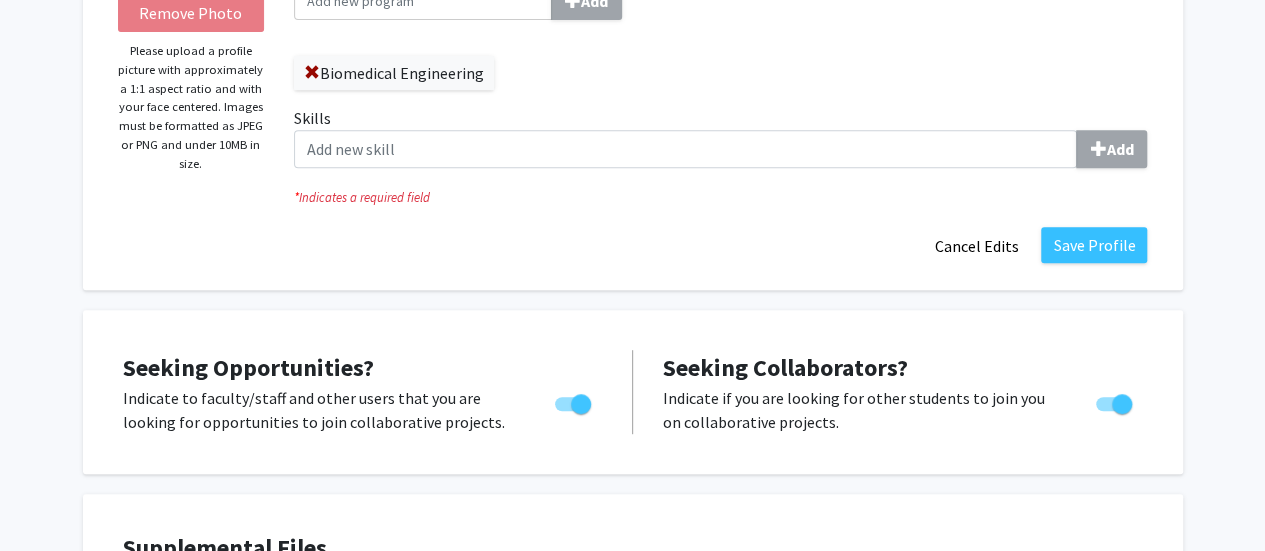 scroll, scrollTop: 356, scrollLeft: 0, axis: vertical 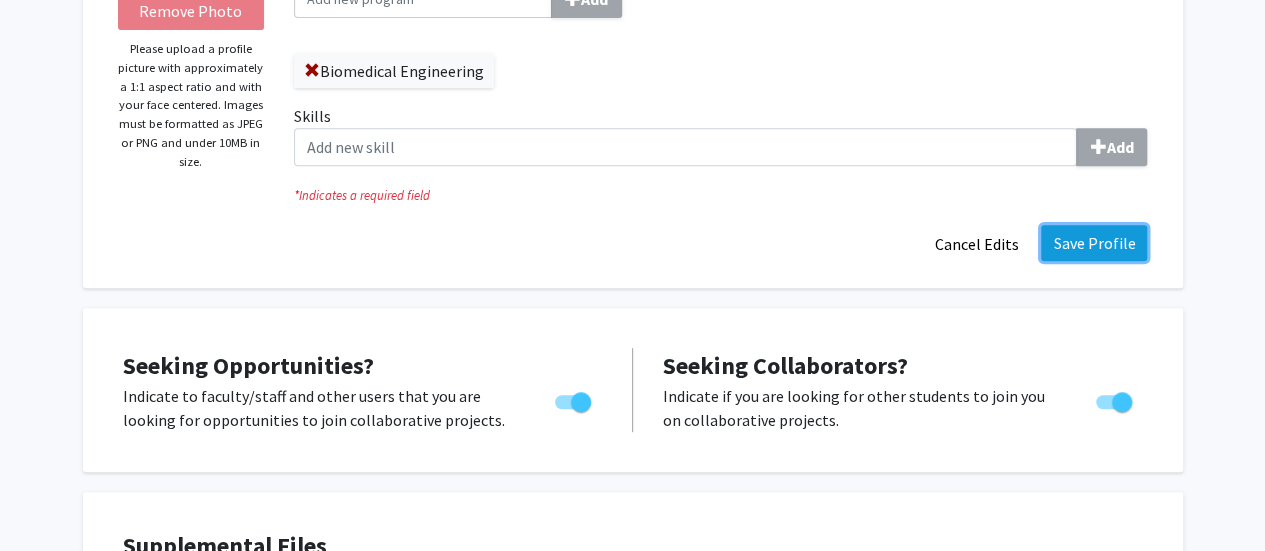 click on "Save Profile" 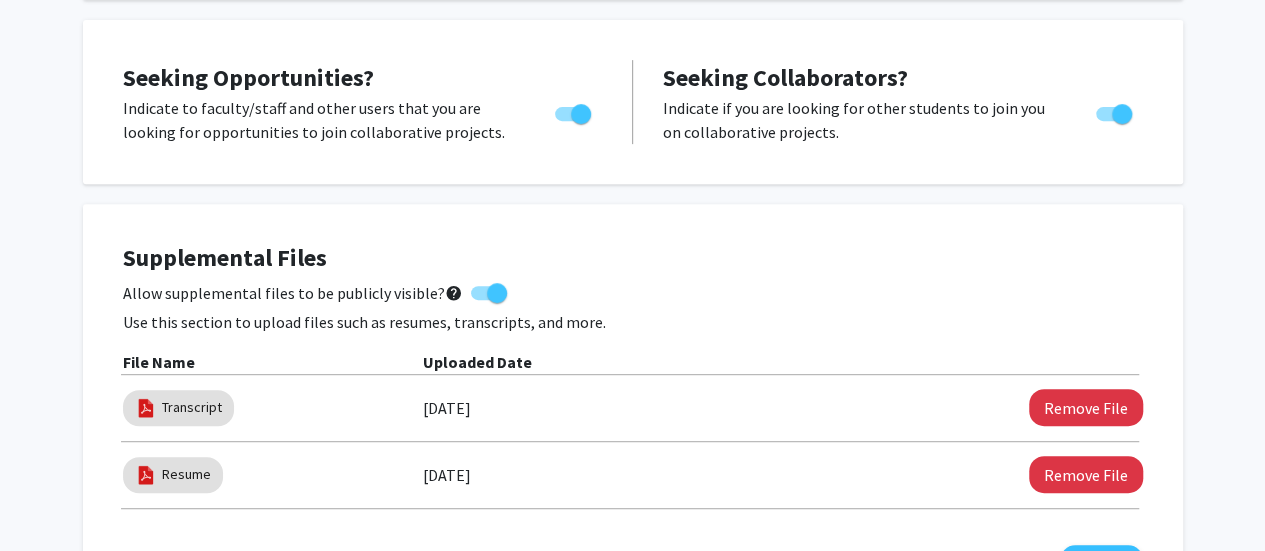 scroll, scrollTop: 0, scrollLeft: 0, axis: both 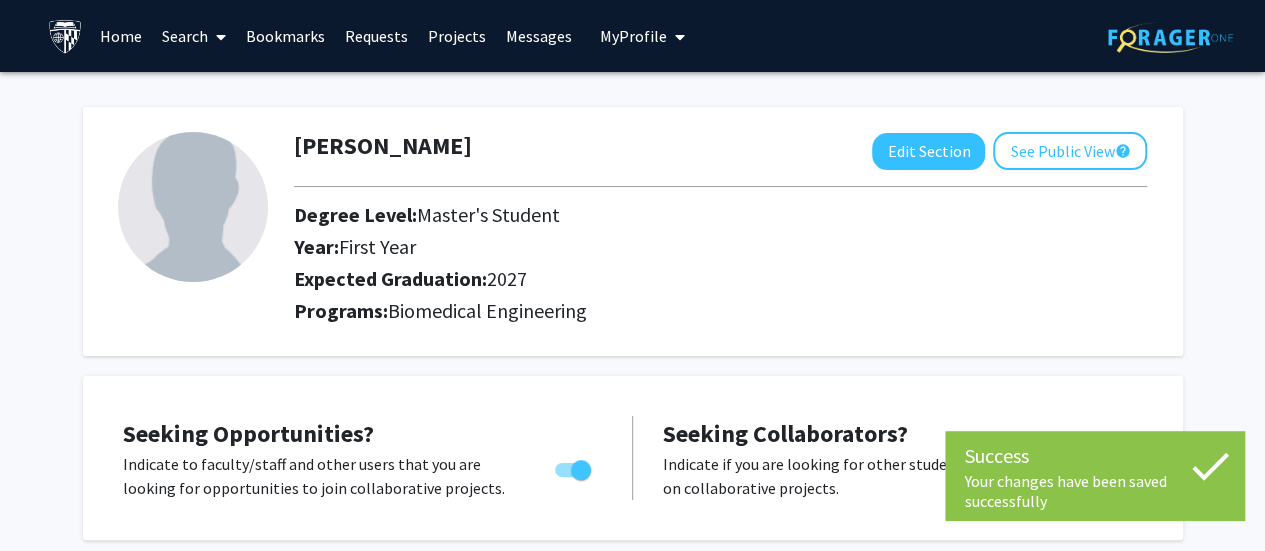 click on "Bookmarks" at bounding box center [285, 36] 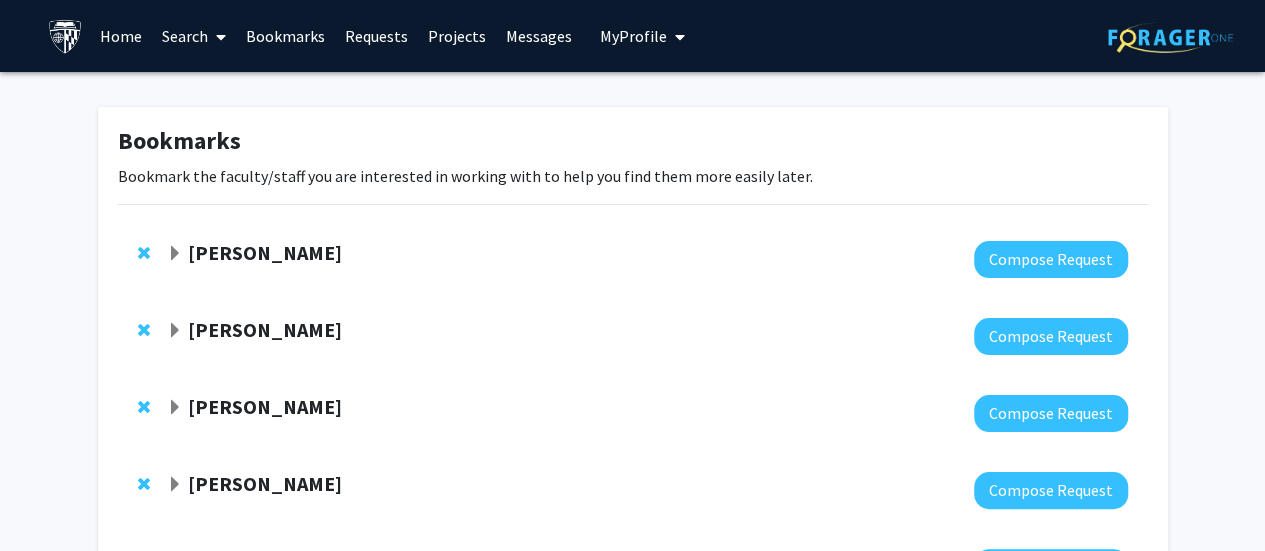 click on "Requests" at bounding box center [376, 36] 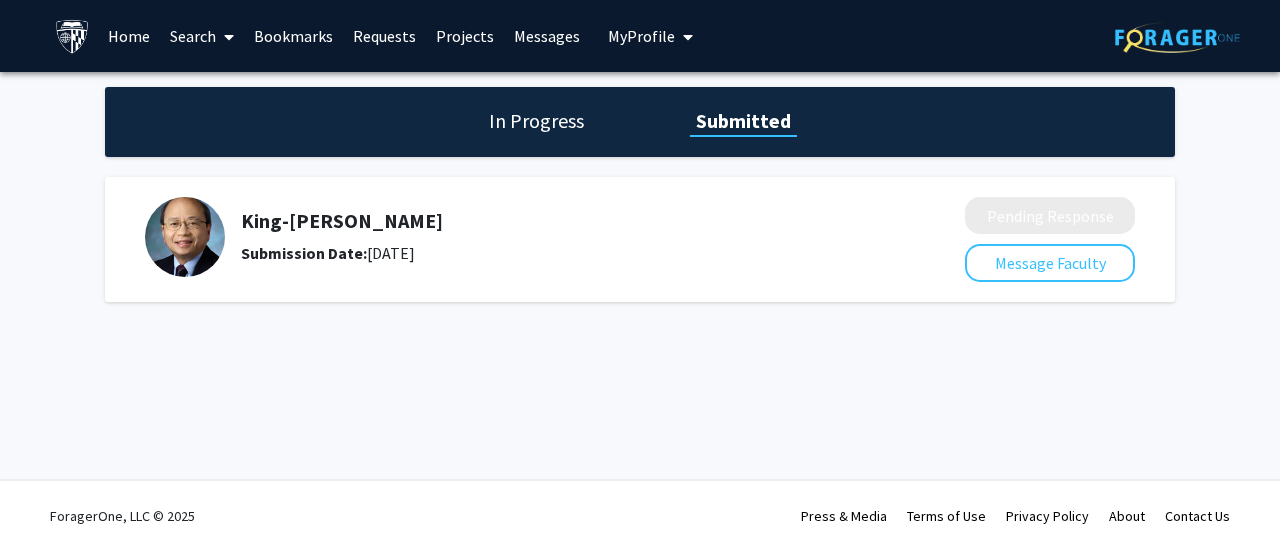 click on "In Progress" 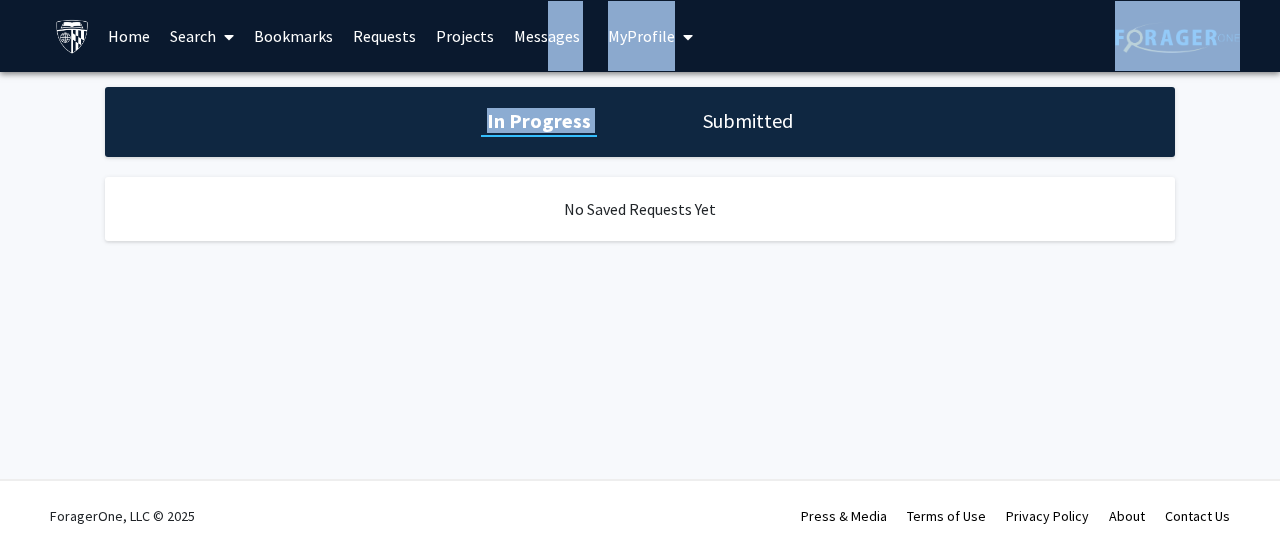drag, startPoint x: 706, startPoint y: 120, endPoint x: 537, endPoint y: 39, distance: 187.40865 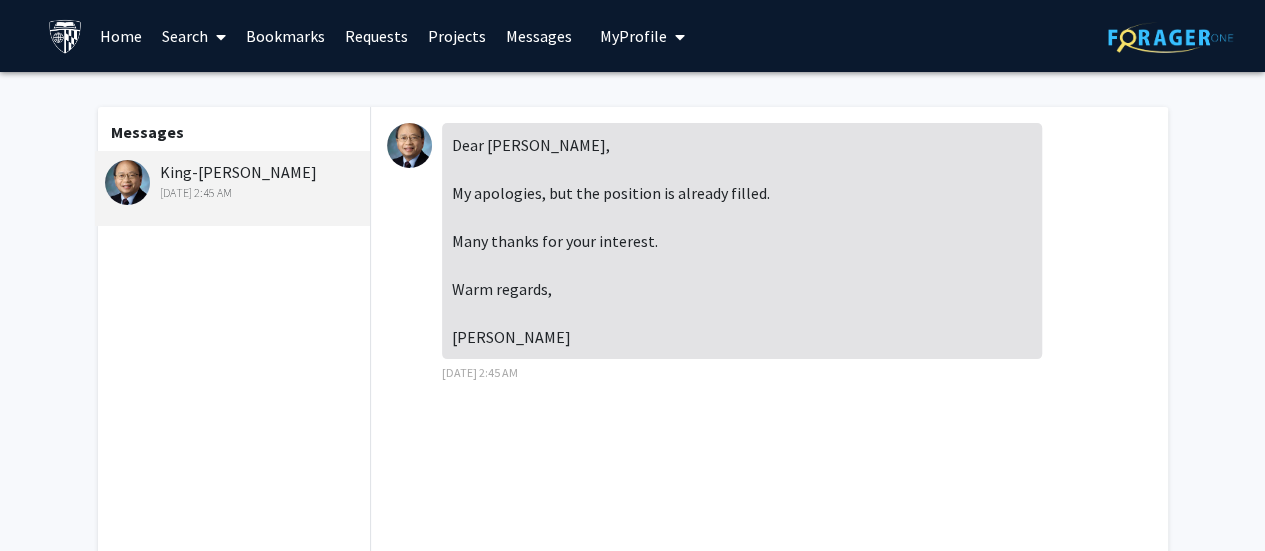 click on "Messages  King-[PERSON_NAME]   [DATE] 2:45 AM" 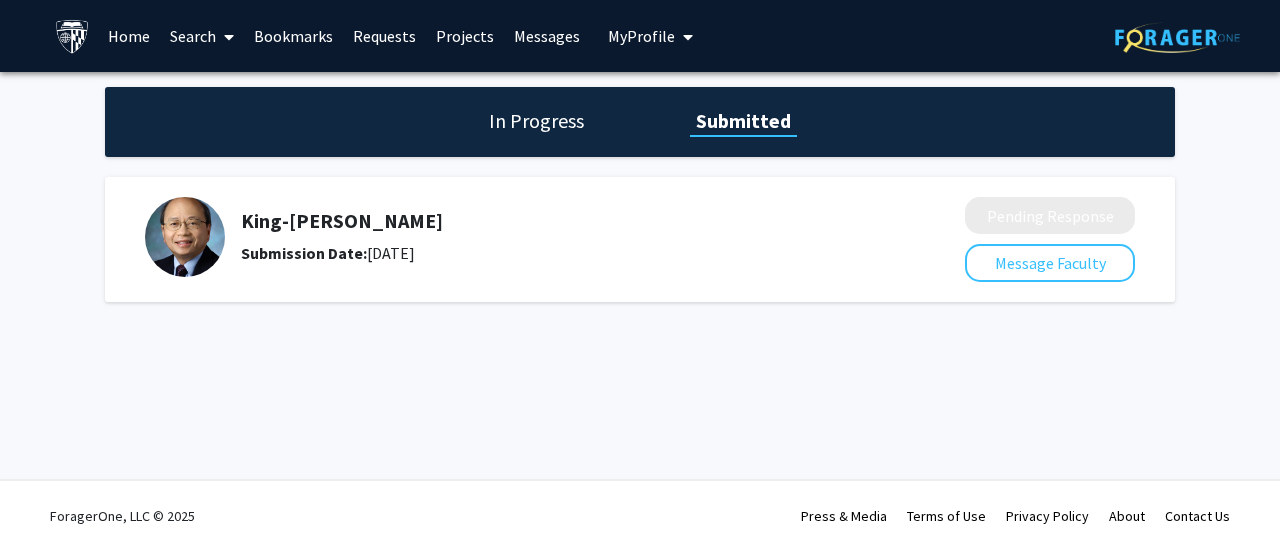 click on "Bookmarks" at bounding box center [293, 36] 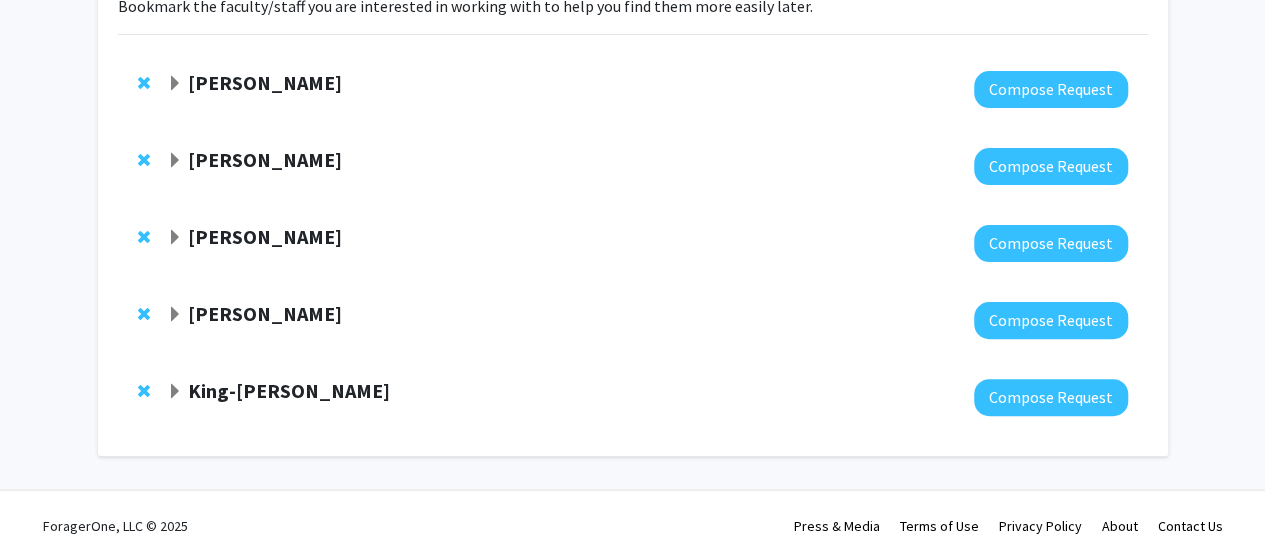 scroll, scrollTop: 0, scrollLeft: 0, axis: both 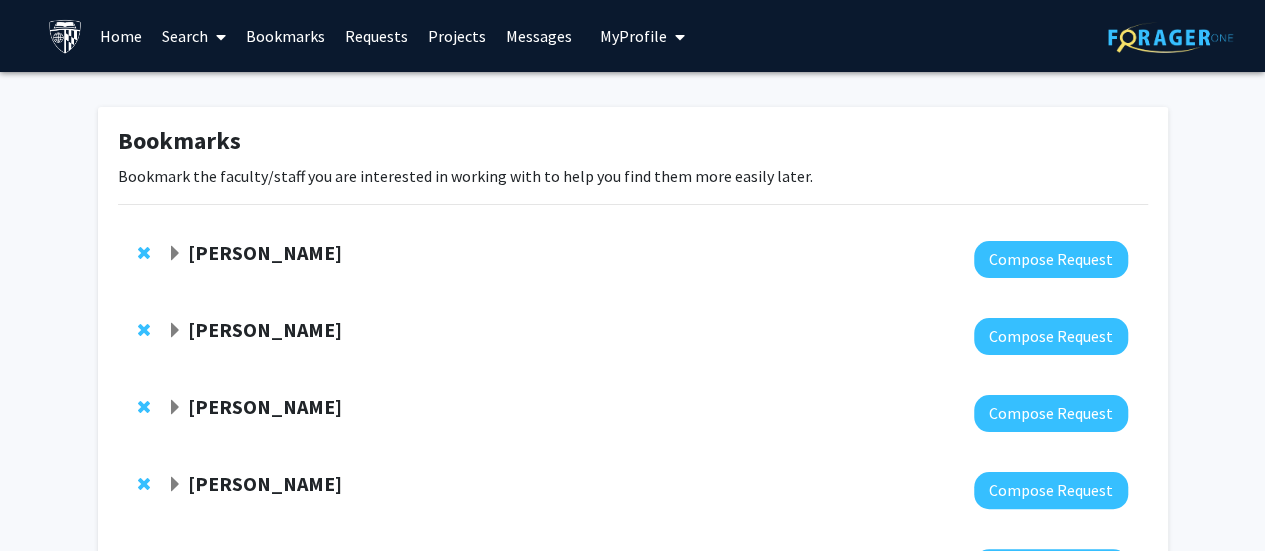 click on "Search" at bounding box center (194, 36) 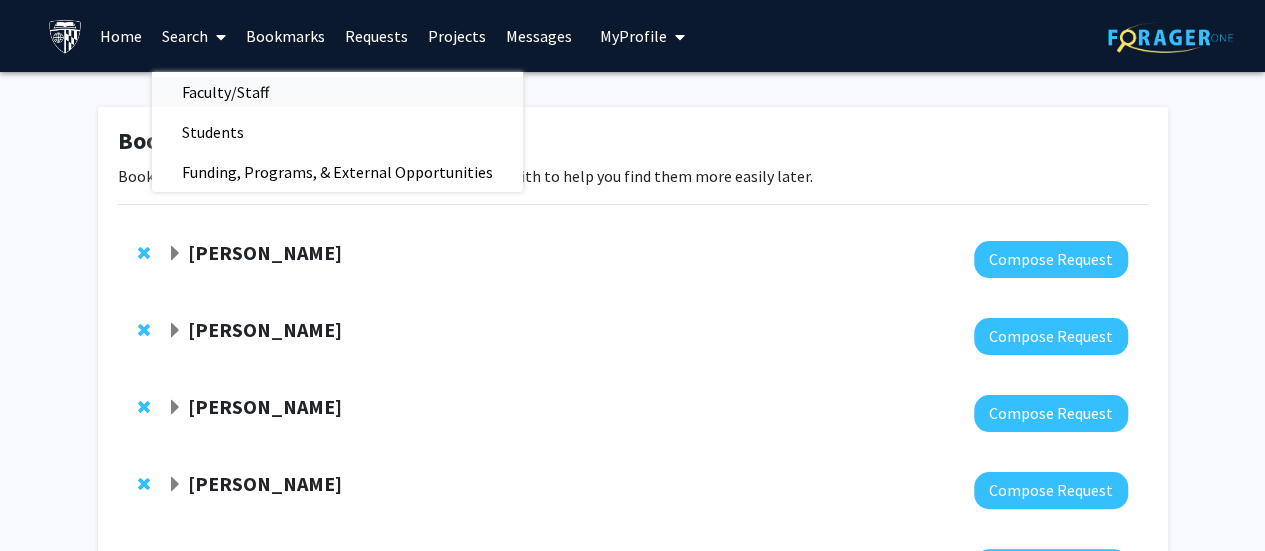 click on "Faculty/Staff" at bounding box center (225, 92) 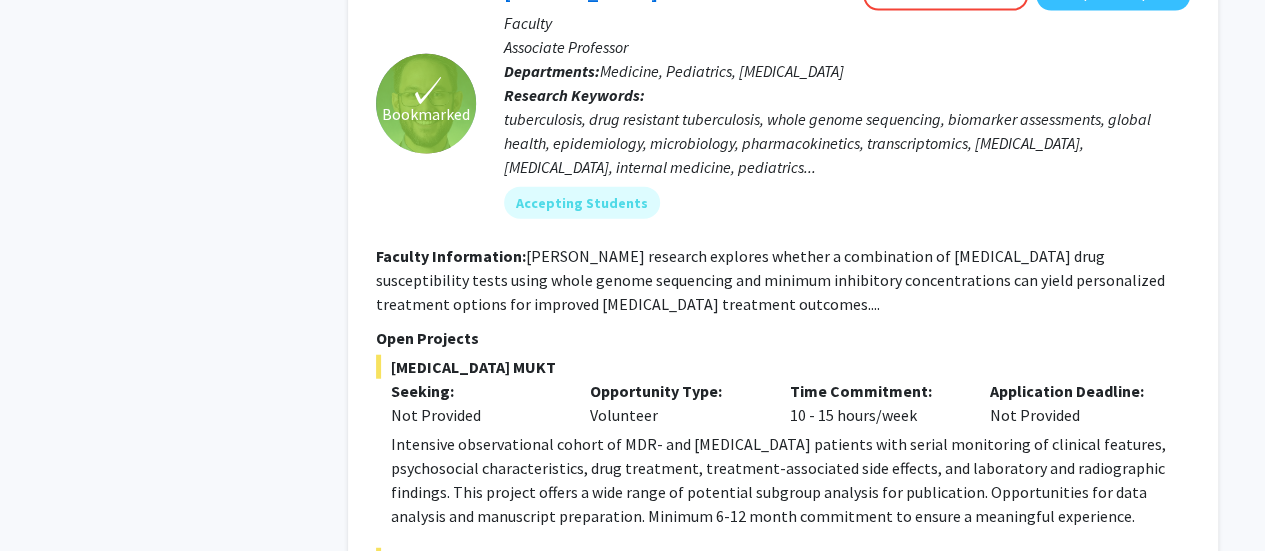 scroll, scrollTop: 2150, scrollLeft: 0, axis: vertical 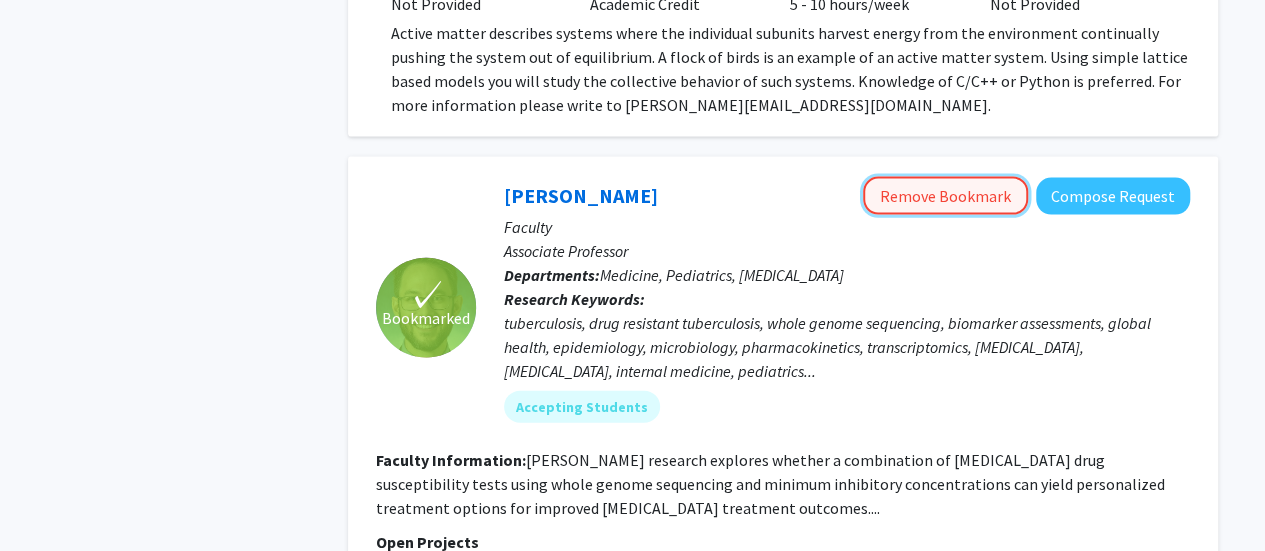 click on "Remove Bookmark" 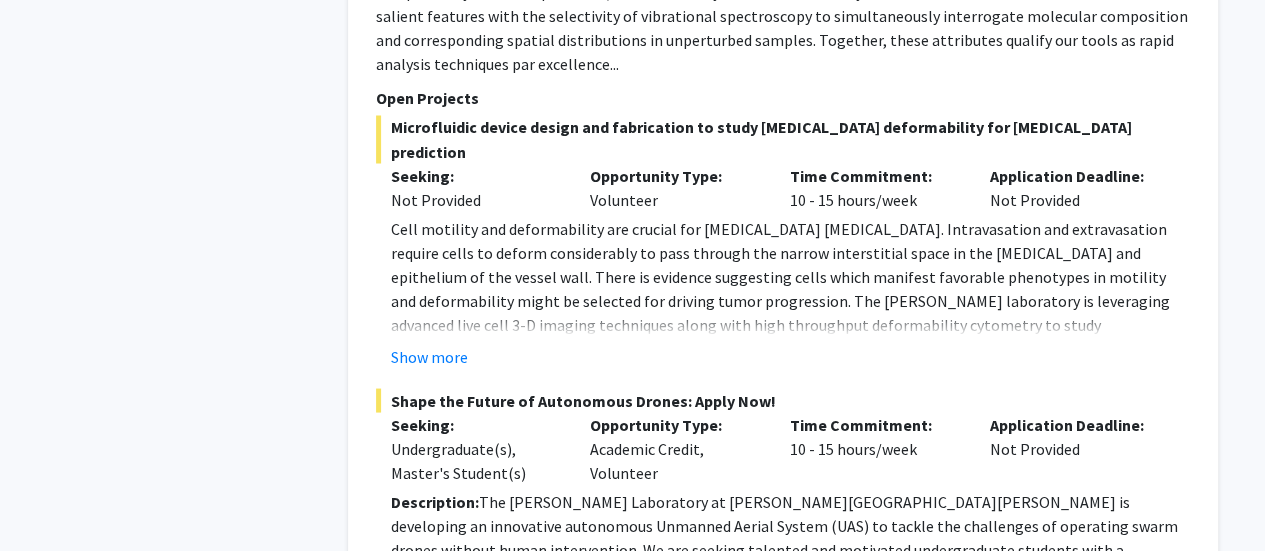 scroll, scrollTop: 9473, scrollLeft: 0, axis: vertical 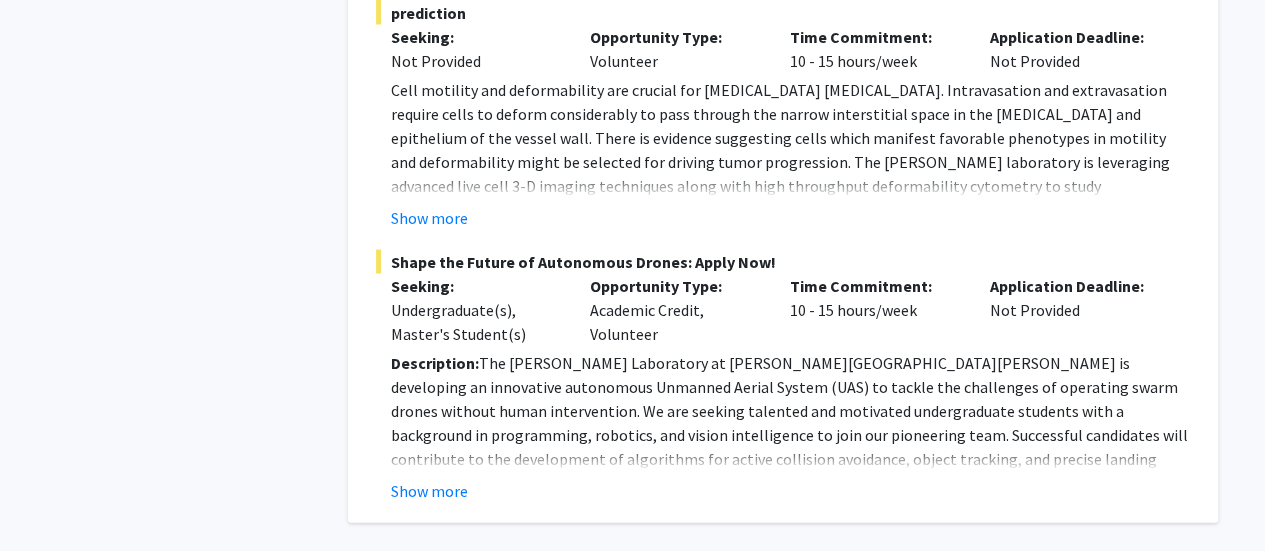 click on "2" 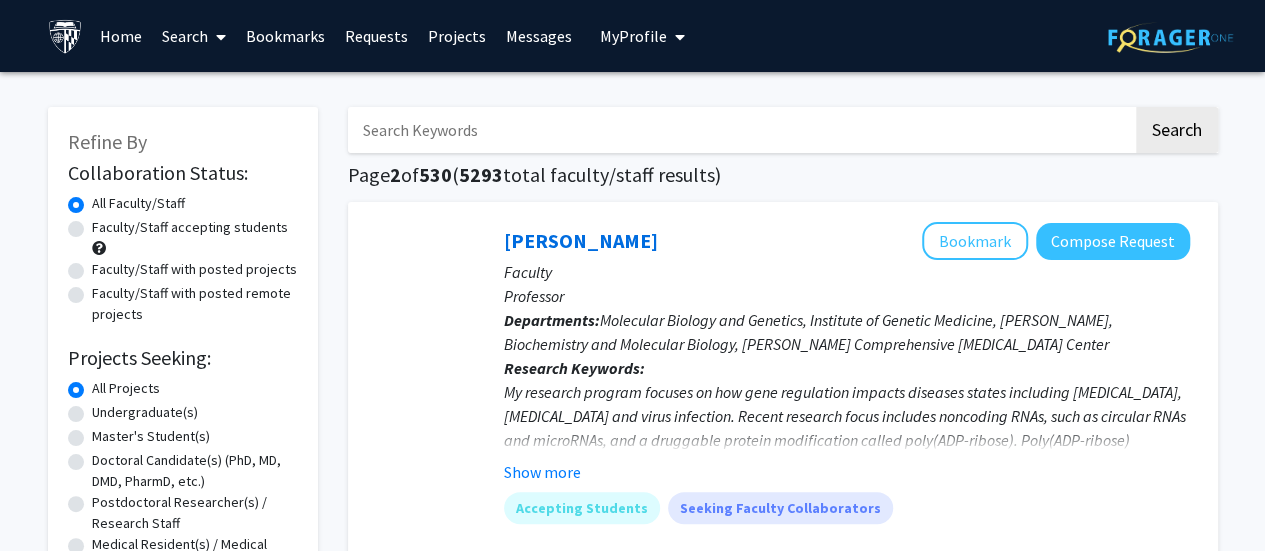 click on "Master's Student(s)" 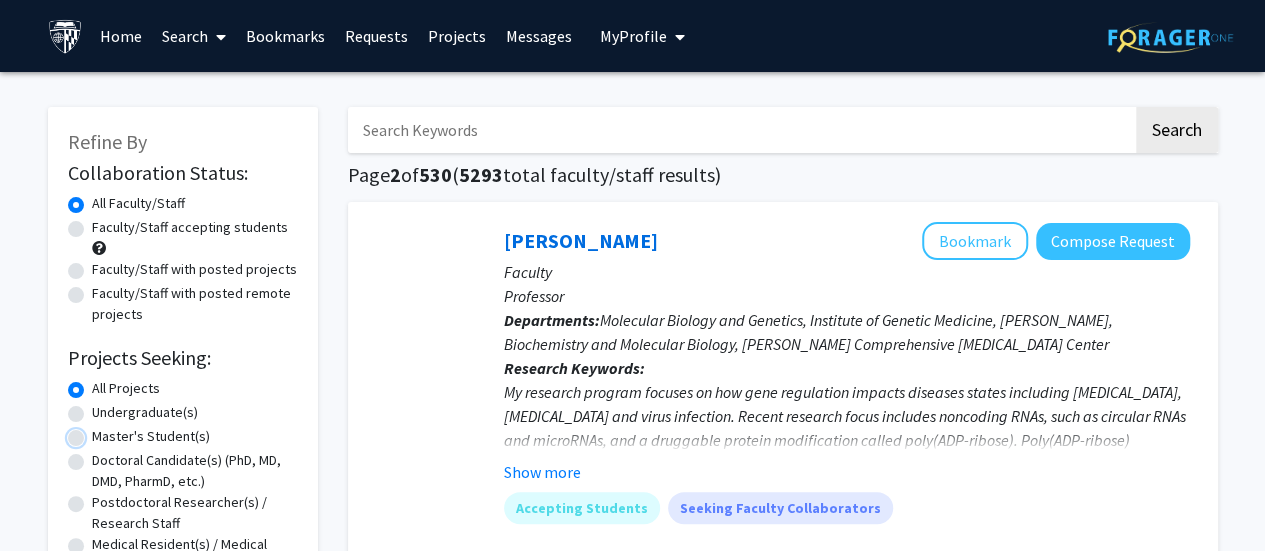 click on "Master's Student(s)" at bounding box center (98, 432) 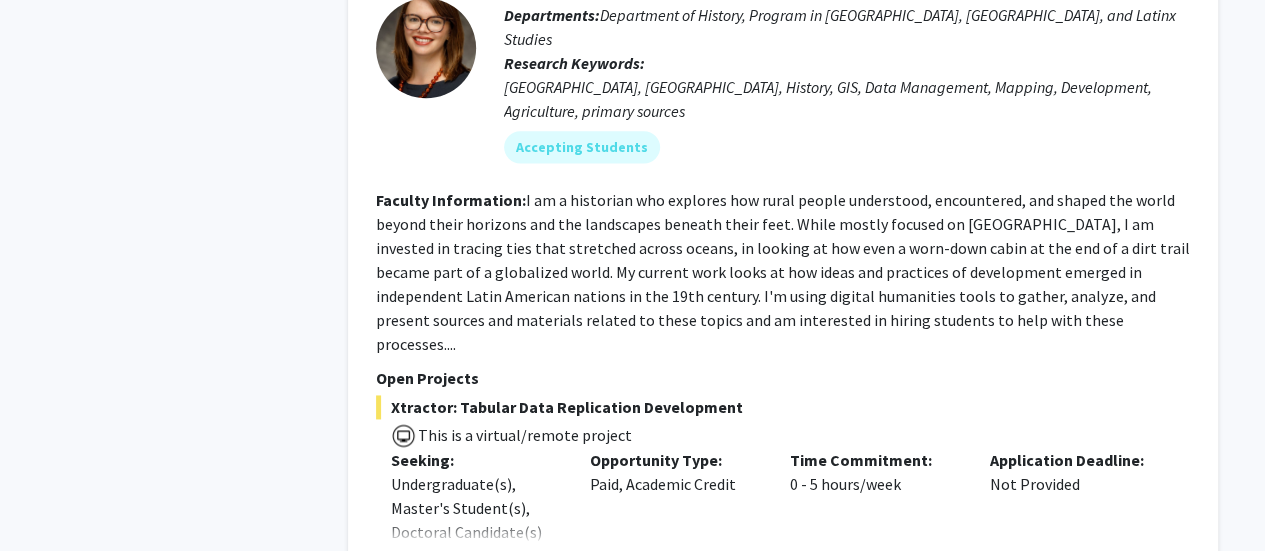 scroll, scrollTop: 9108, scrollLeft: 0, axis: vertical 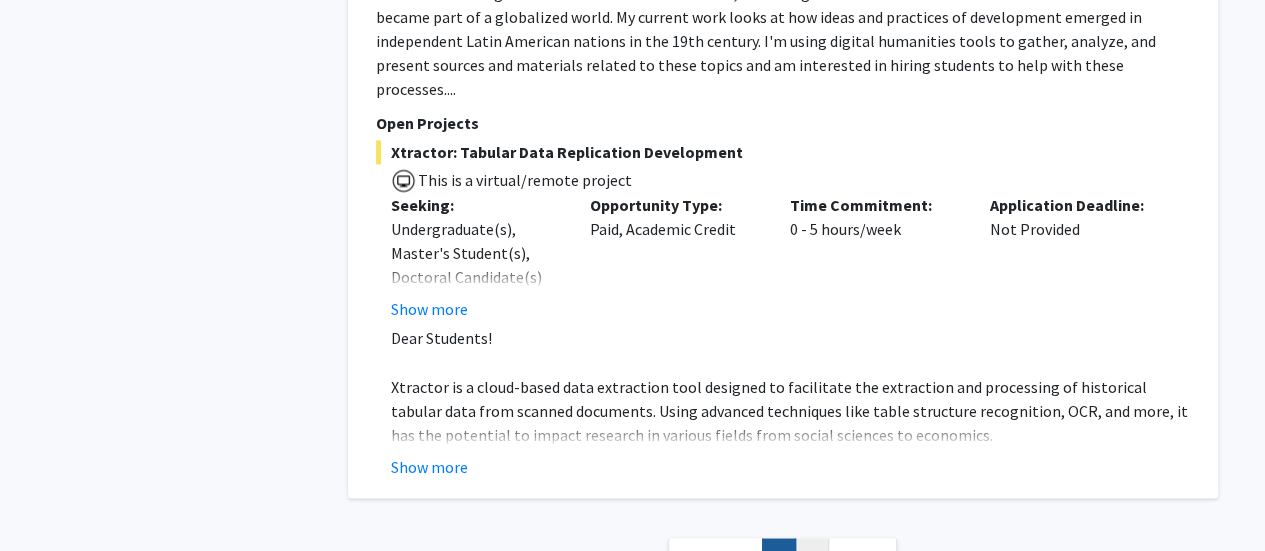 click on "2" 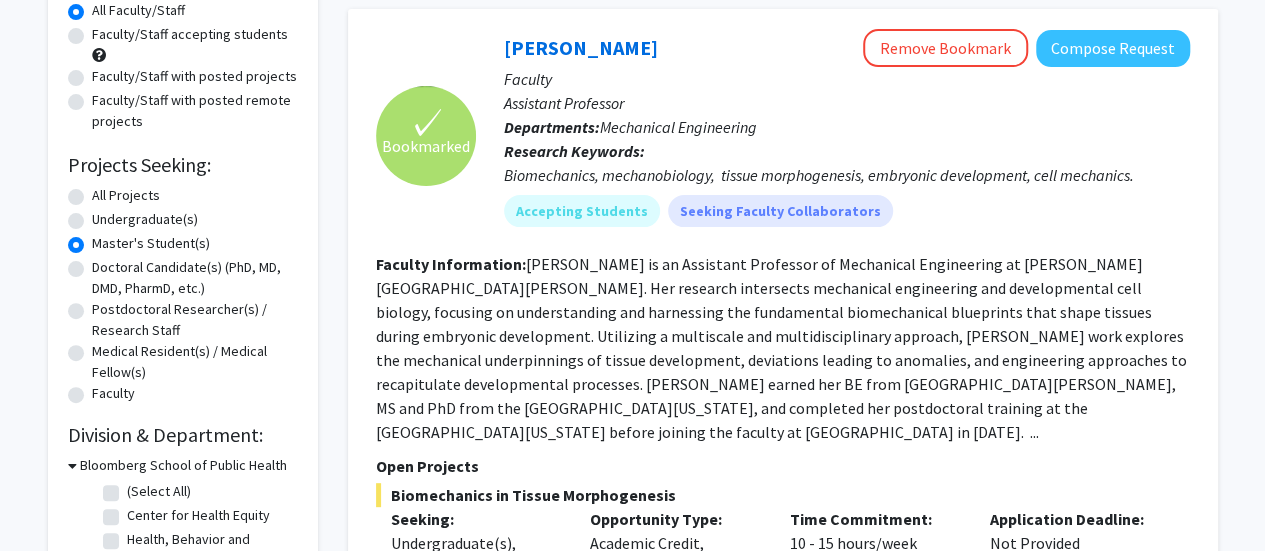 scroll, scrollTop: 0, scrollLeft: 0, axis: both 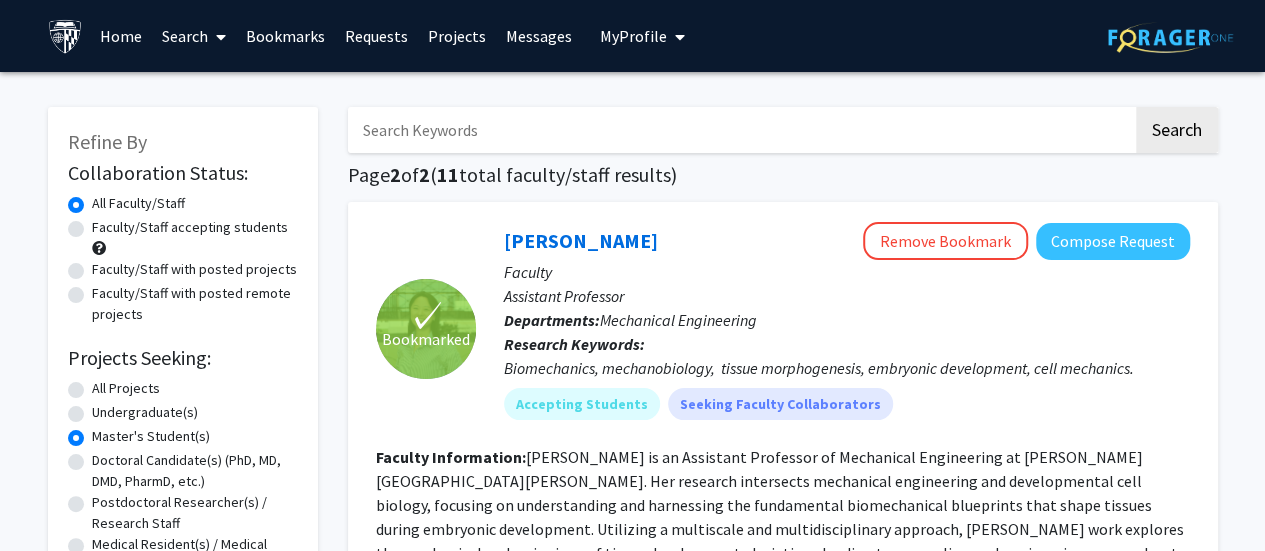 click on "Bookmarks" at bounding box center (285, 36) 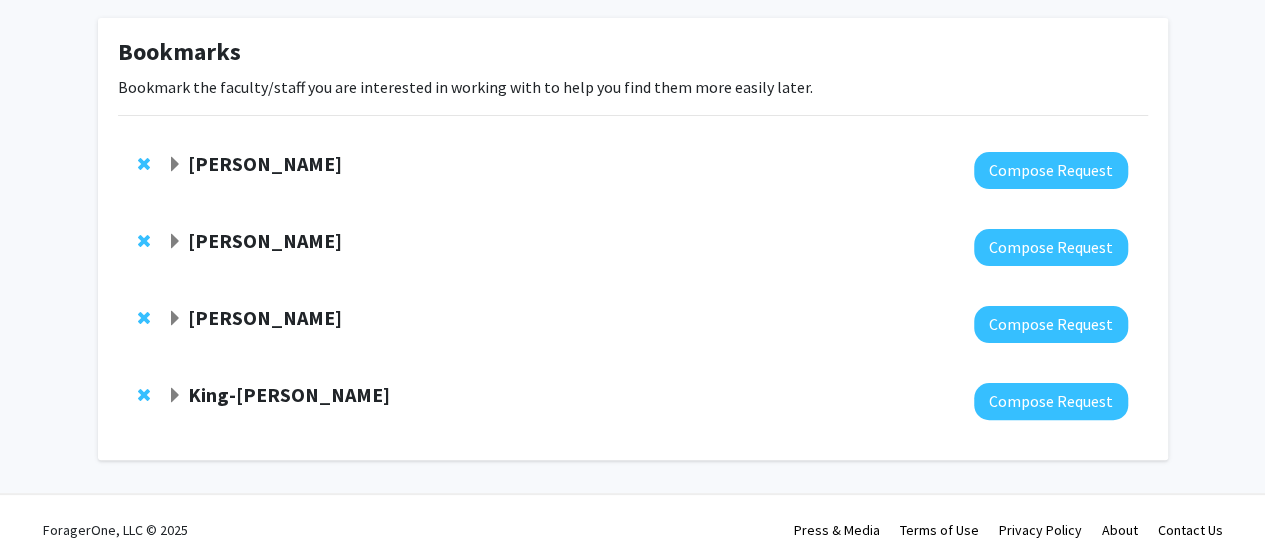 scroll, scrollTop: 102, scrollLeft: 0, axis: vertical 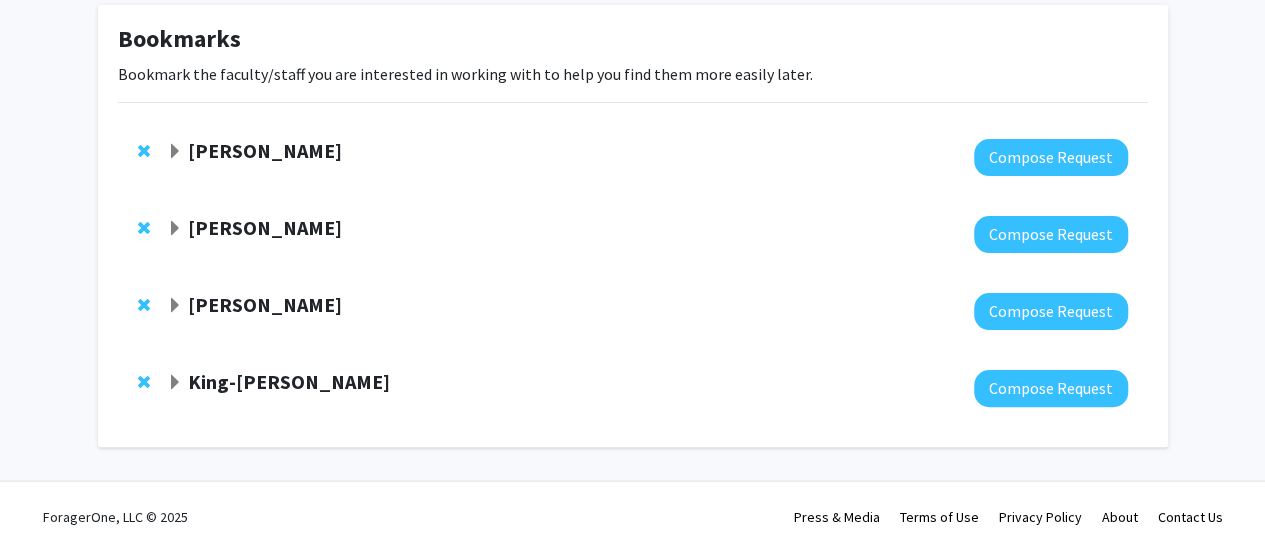 click 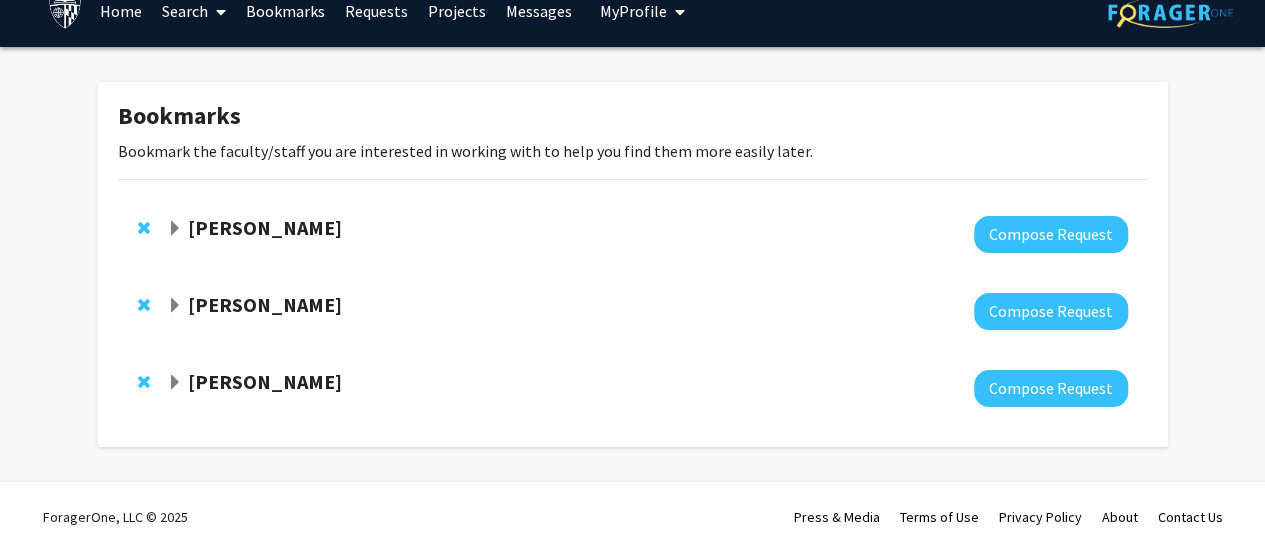 scroll, scrollTop: 0, scrollLeft: 0, axis: both 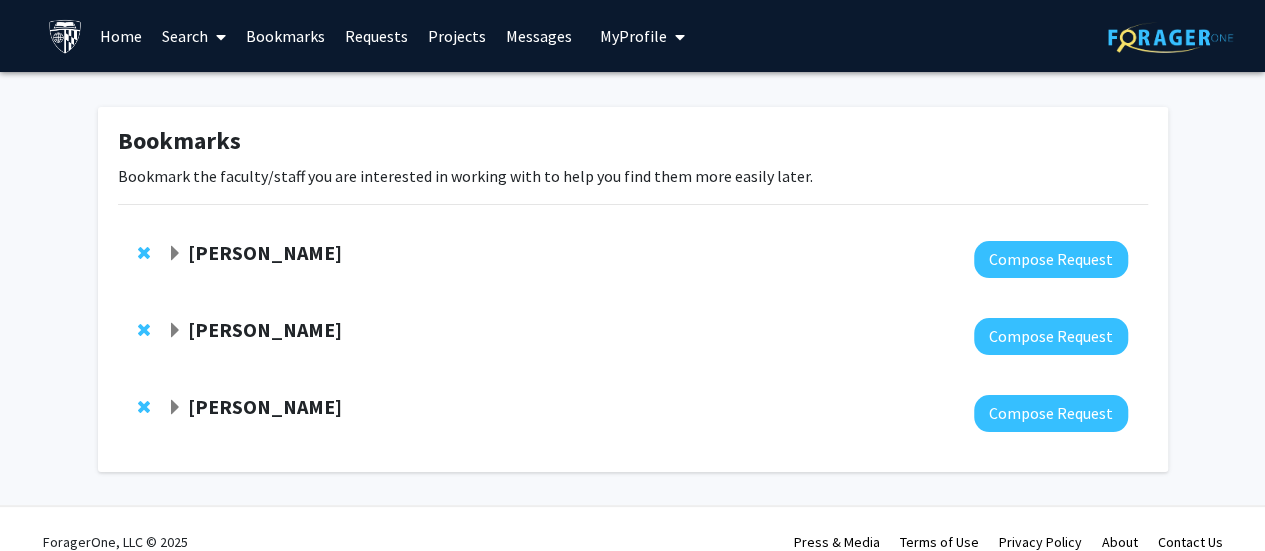 click on "Projects" at bounding box center [457, 36] 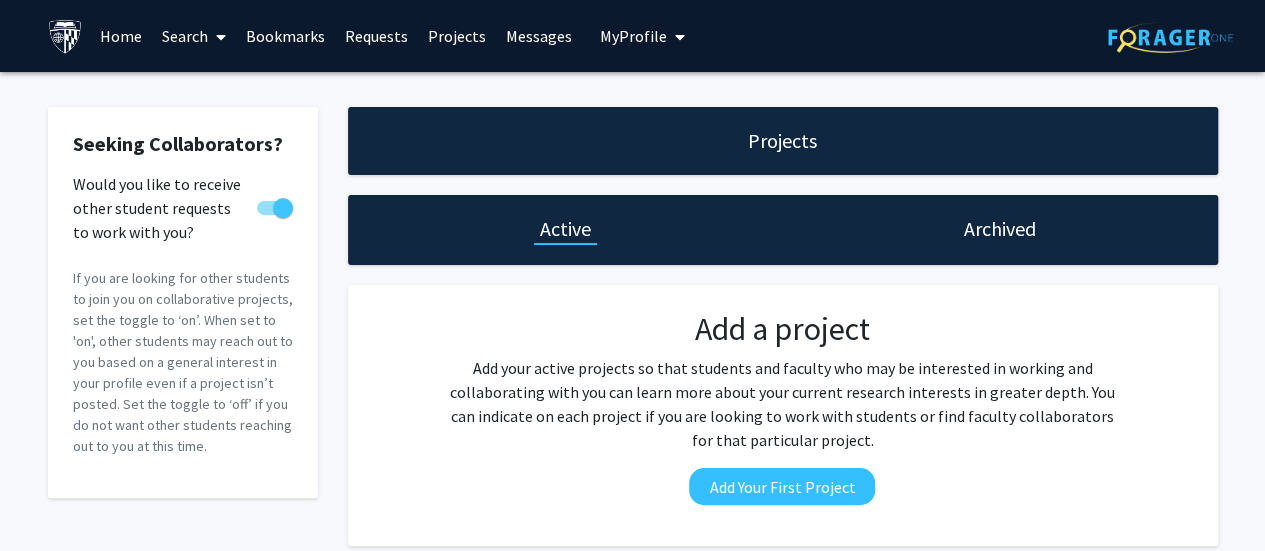 click on "Home" at bounding box center (121, 36) 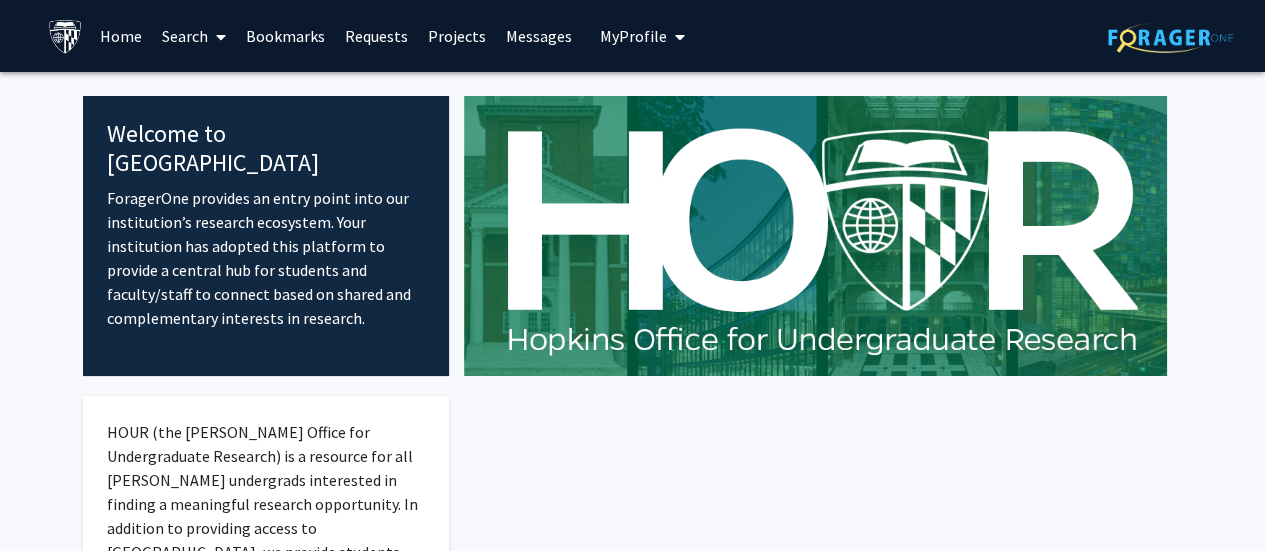 click on "Search" at bounding box center [194, 36] 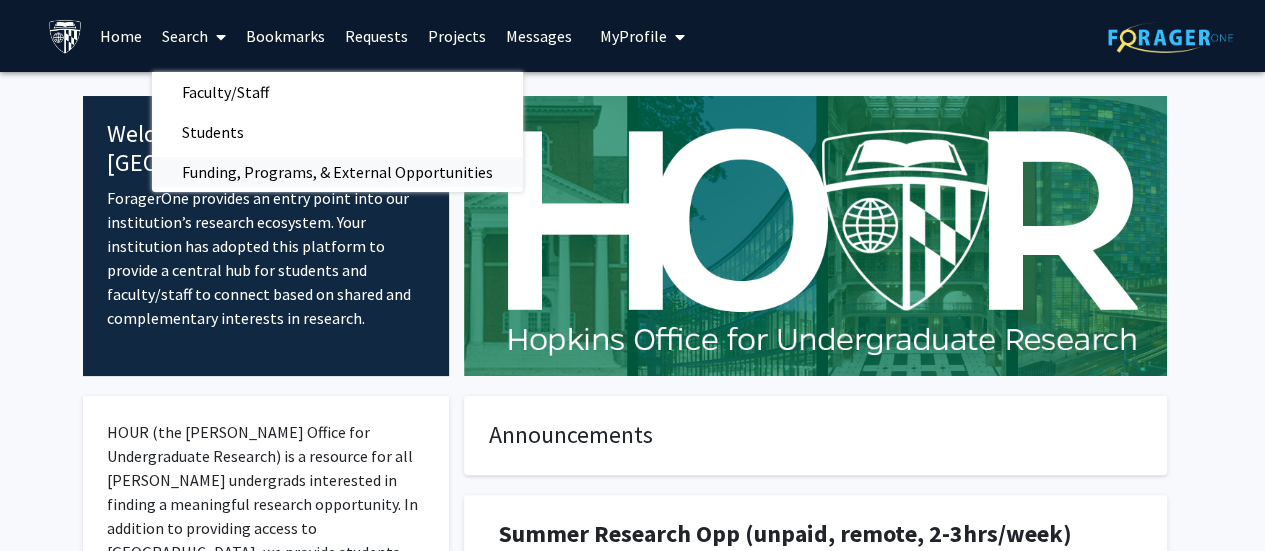 click on "Funding, Programs, & External Opportunities" at bounding box center (337, 172) 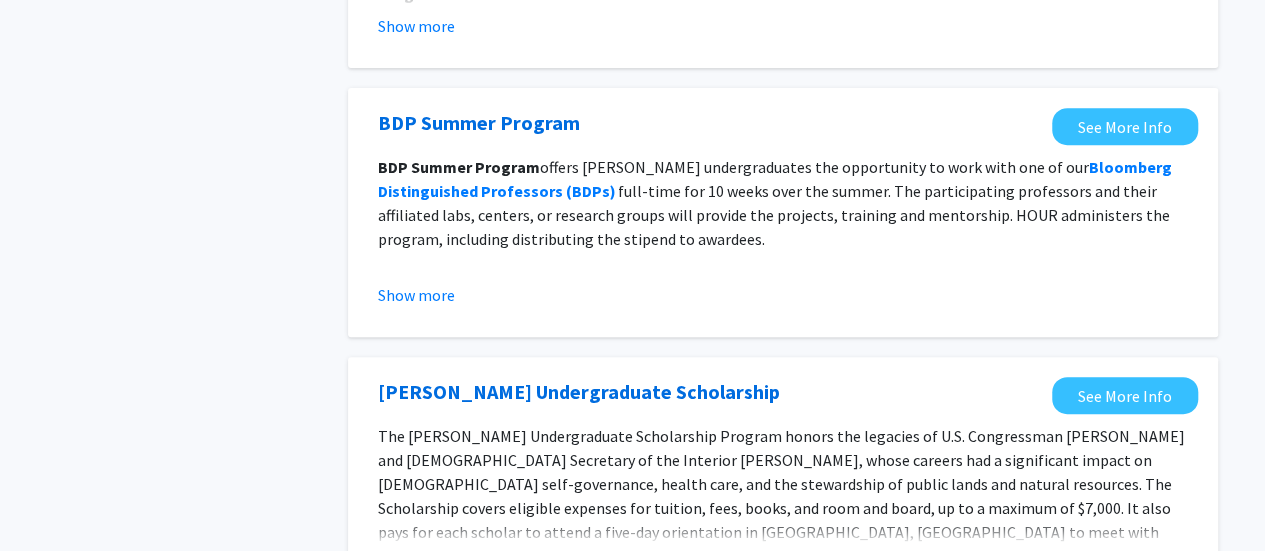 scroll, scrollTop: 0, scrollLeft: 0, axis: both 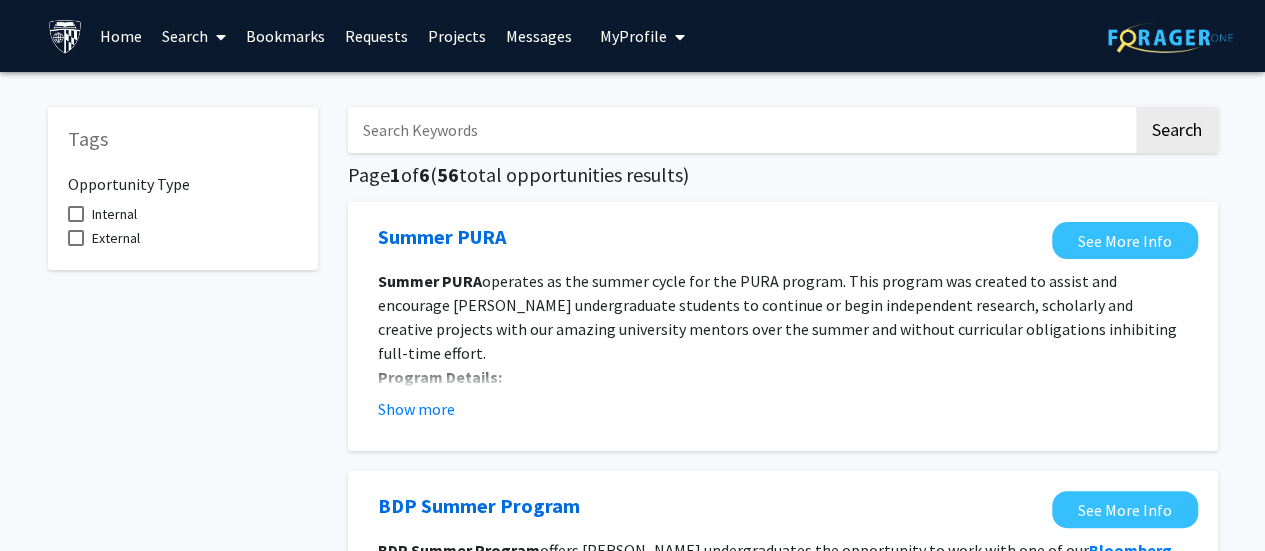 click on "Internal" at bounding box center [114, 214] 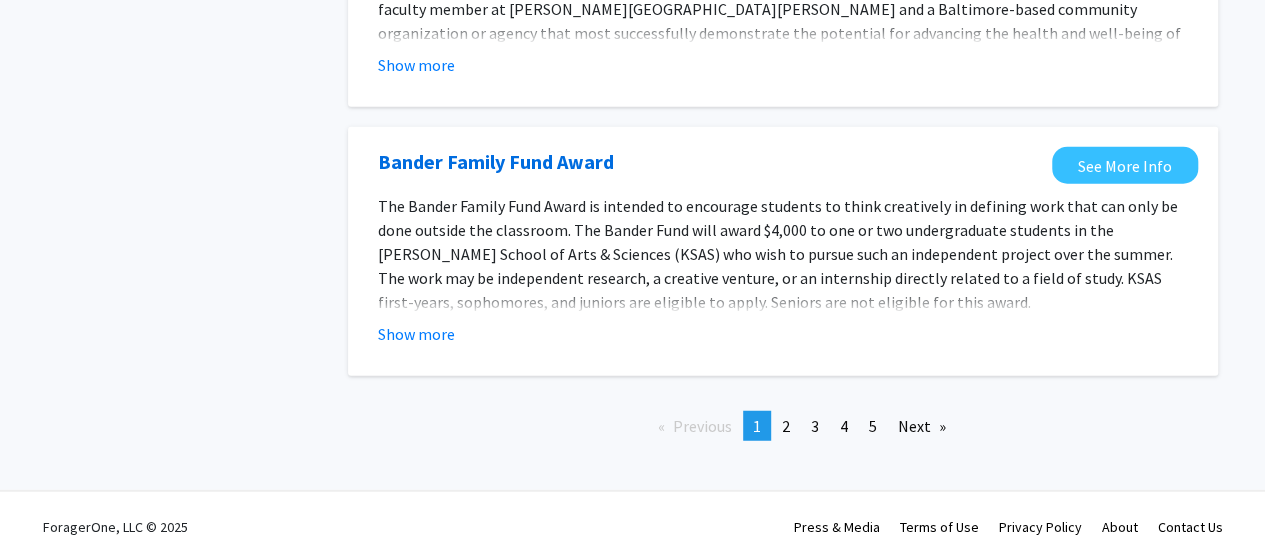 scroll, scrollTop: 2426, scrollLeft: 0, axis: vertical 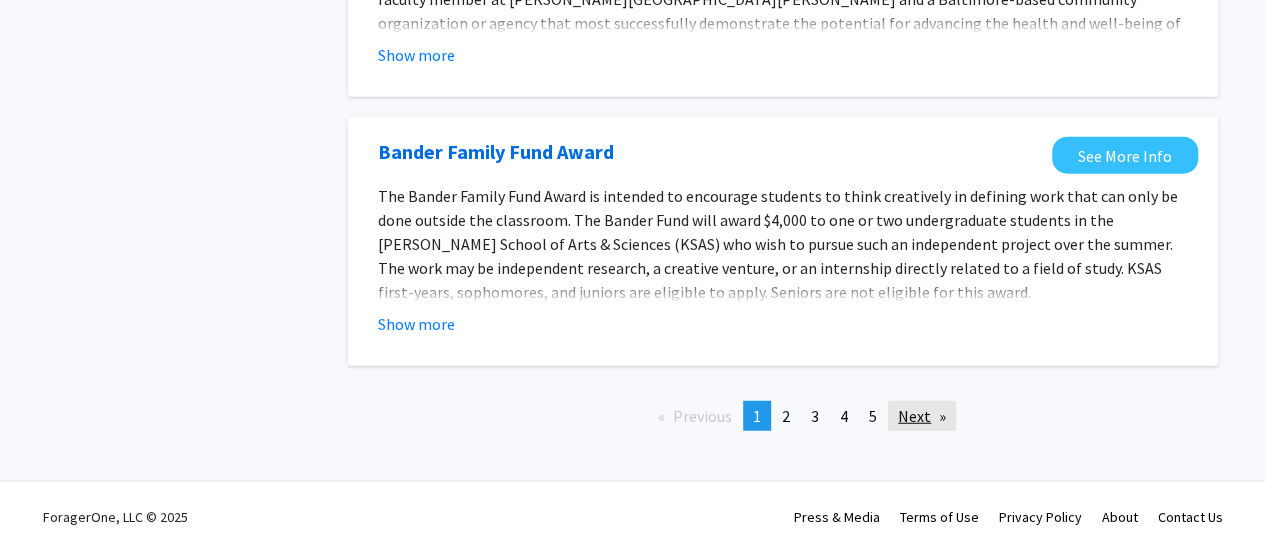 click on "Next  page" 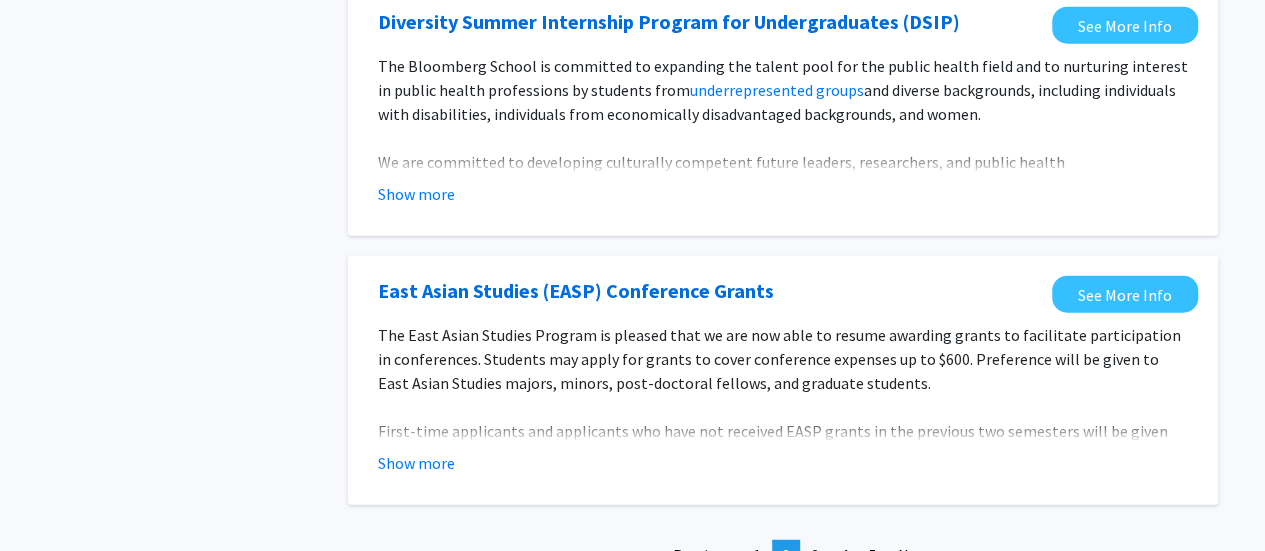 scroll, scrollTop: 2530, scrollLeft: 0, axis: vertical 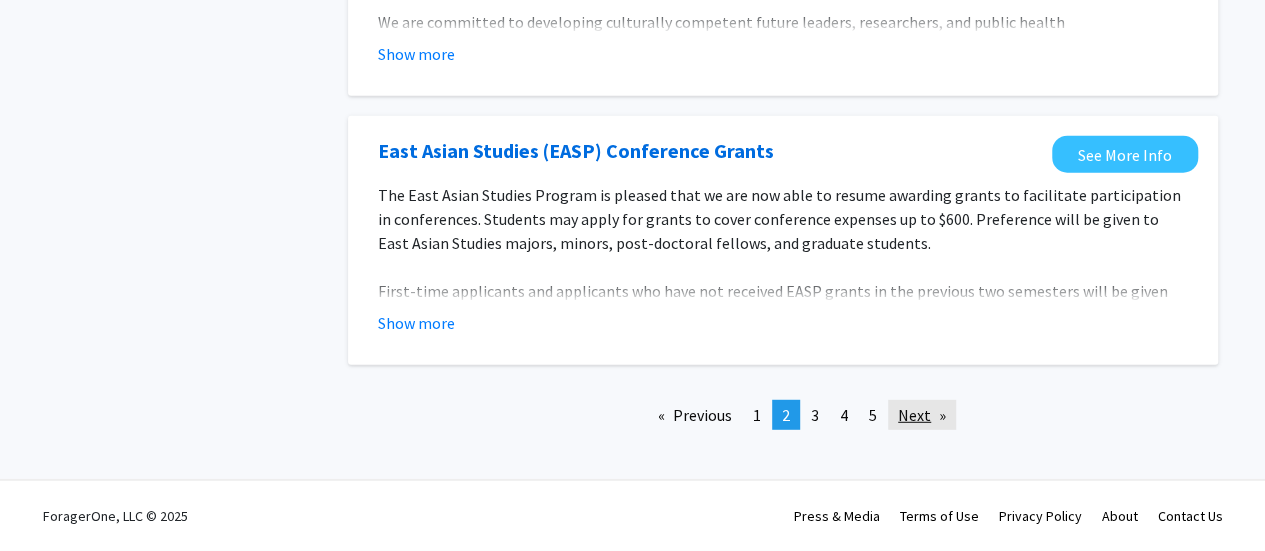 click on "Next  page" 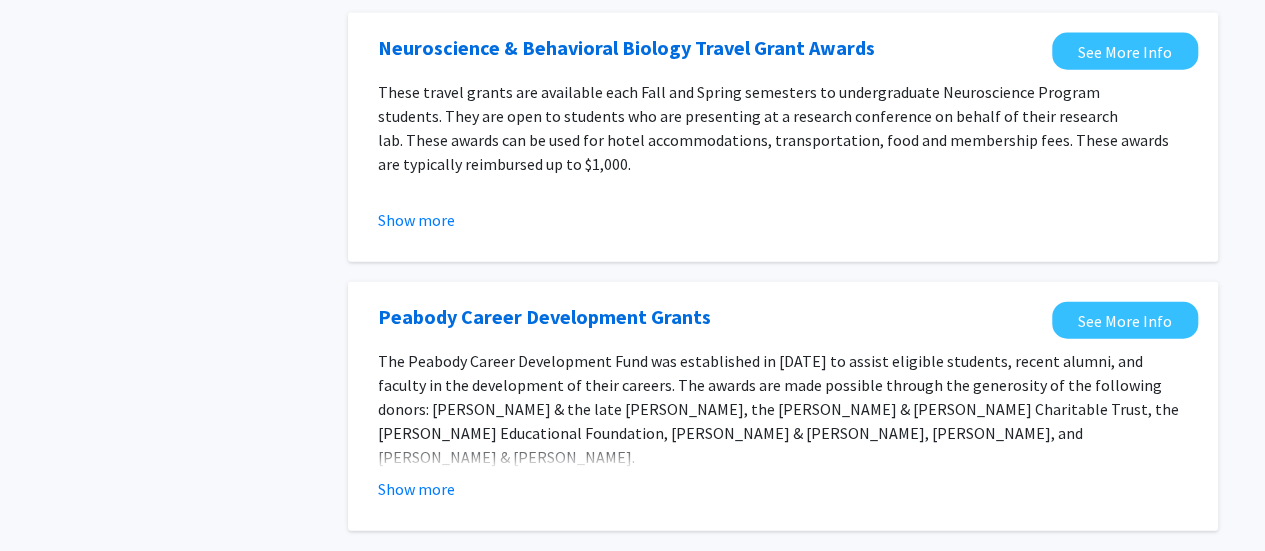 scroll, scrollTop: 2474, scrollLeft: 0, axis: vertical 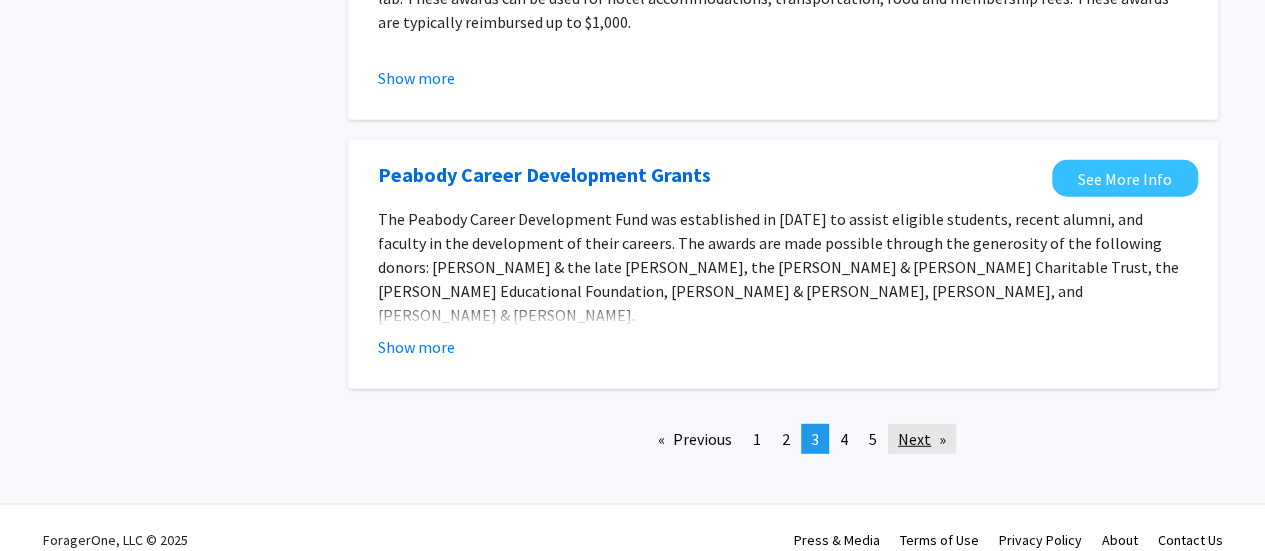 click on "Next  page" 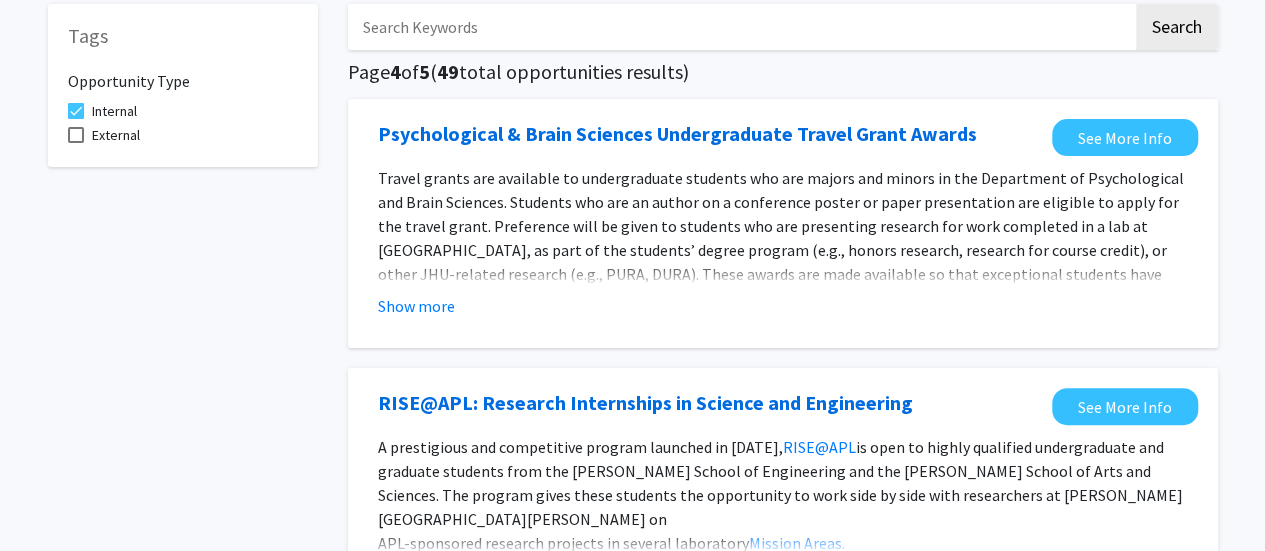 scroll, scrollTop: 0, scrollLeft: 0, axis: both 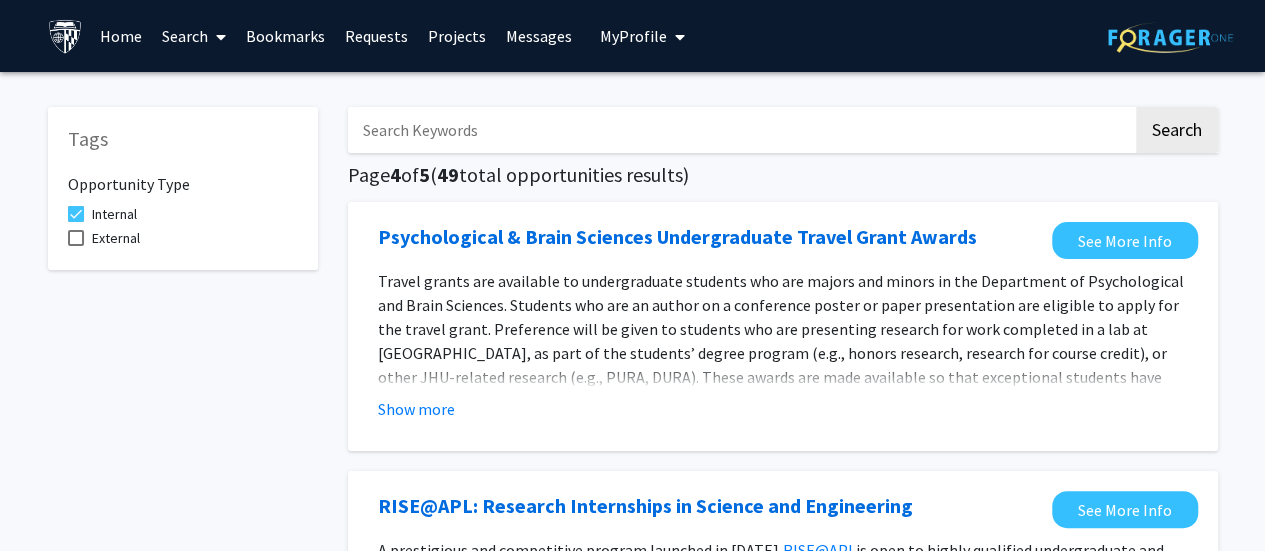 click on "My   Profile" at bounding box center [633, 36] 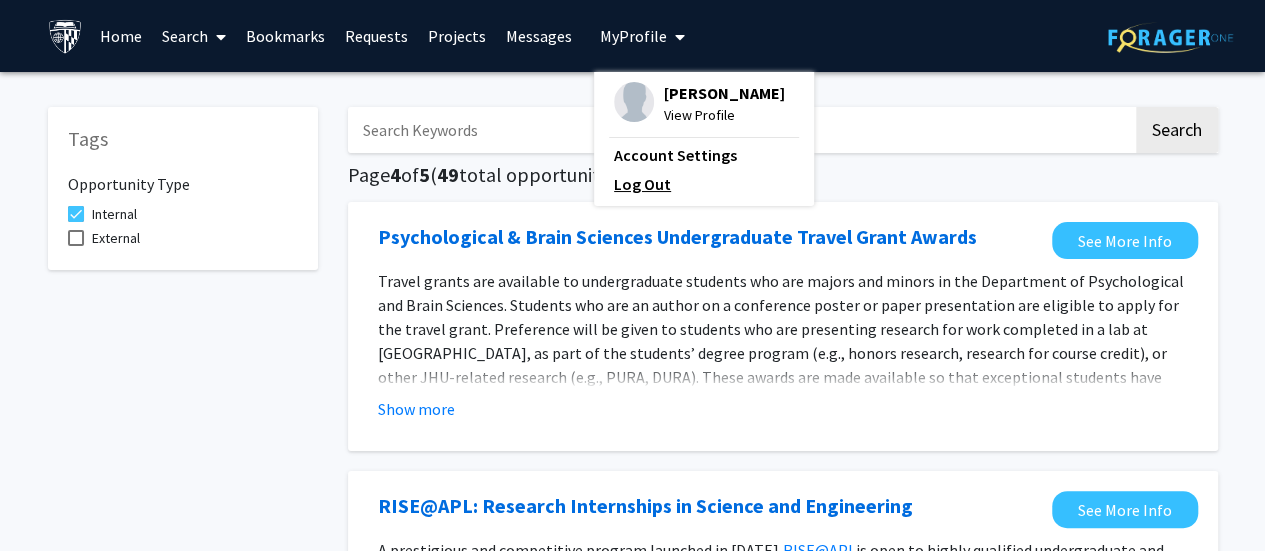 click on "Log Out" at bounding box center (704, 184) 